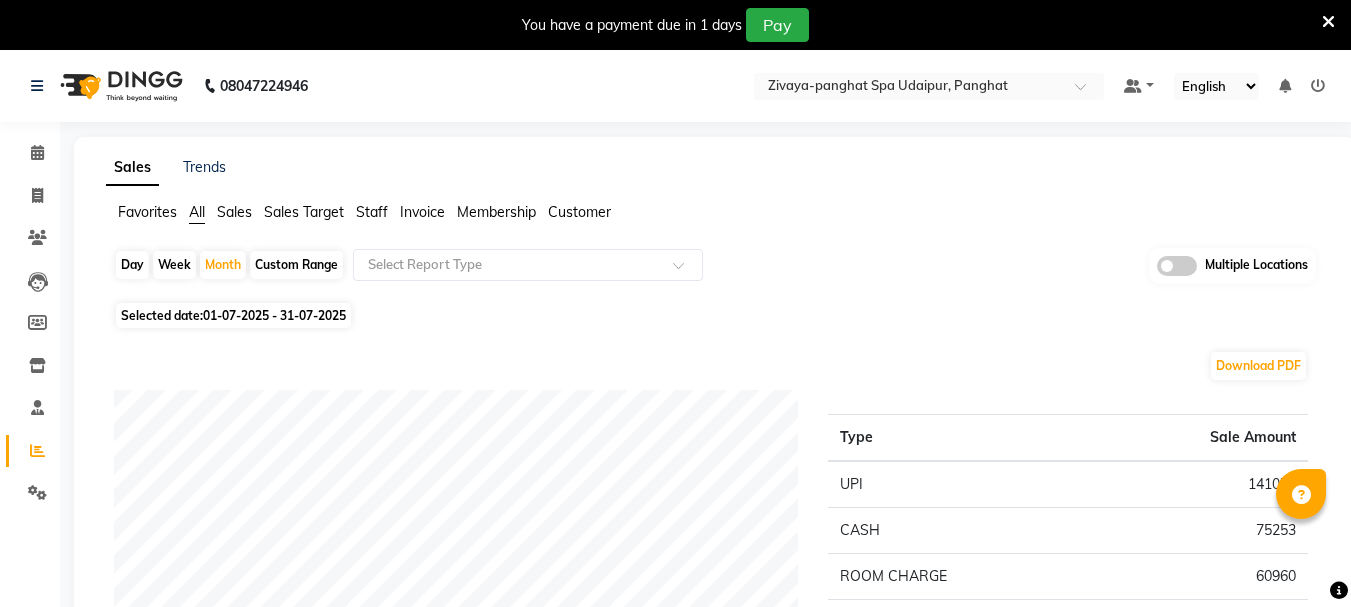 scroll, scrollTop: 300, scrollLeft: 0, axis: vertical 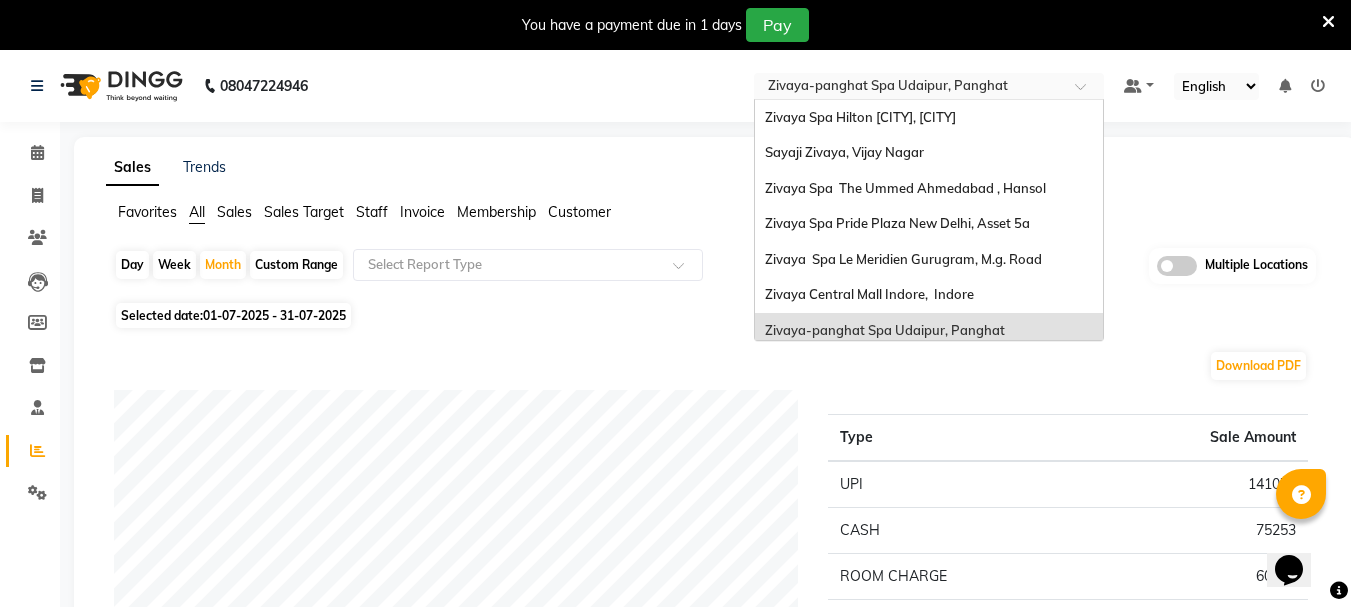 click at bounding box center (909, 88) 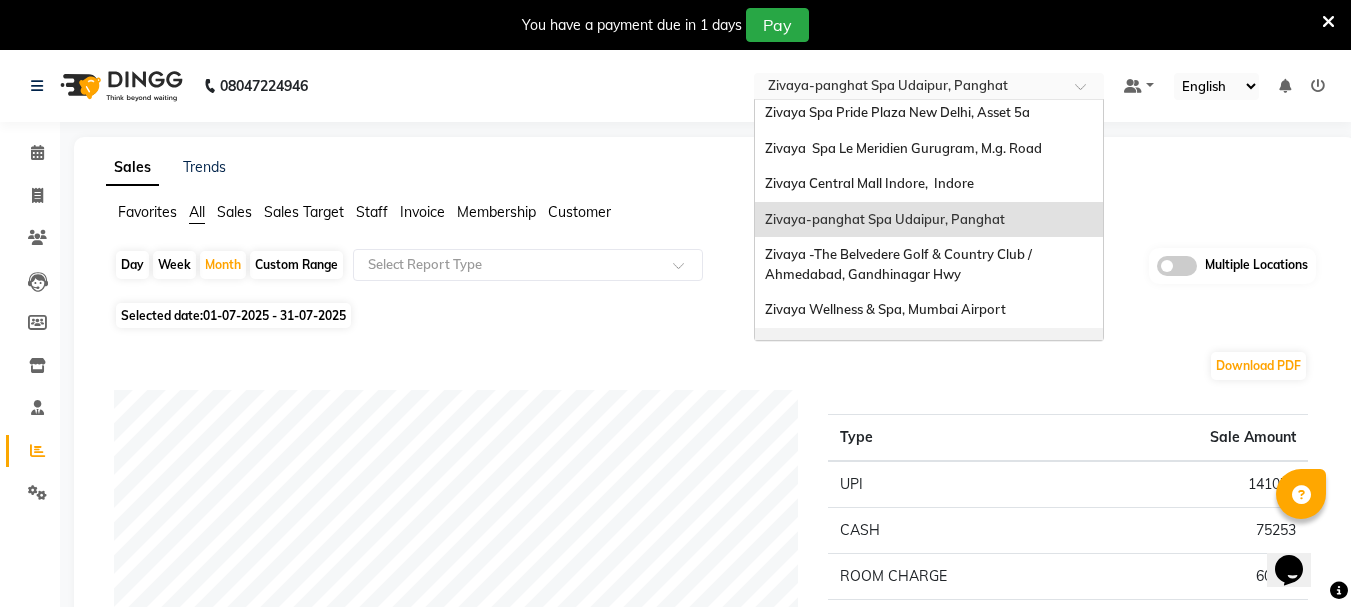 scroll, scrollTop: 0, scrollLeft: 0, axis: both 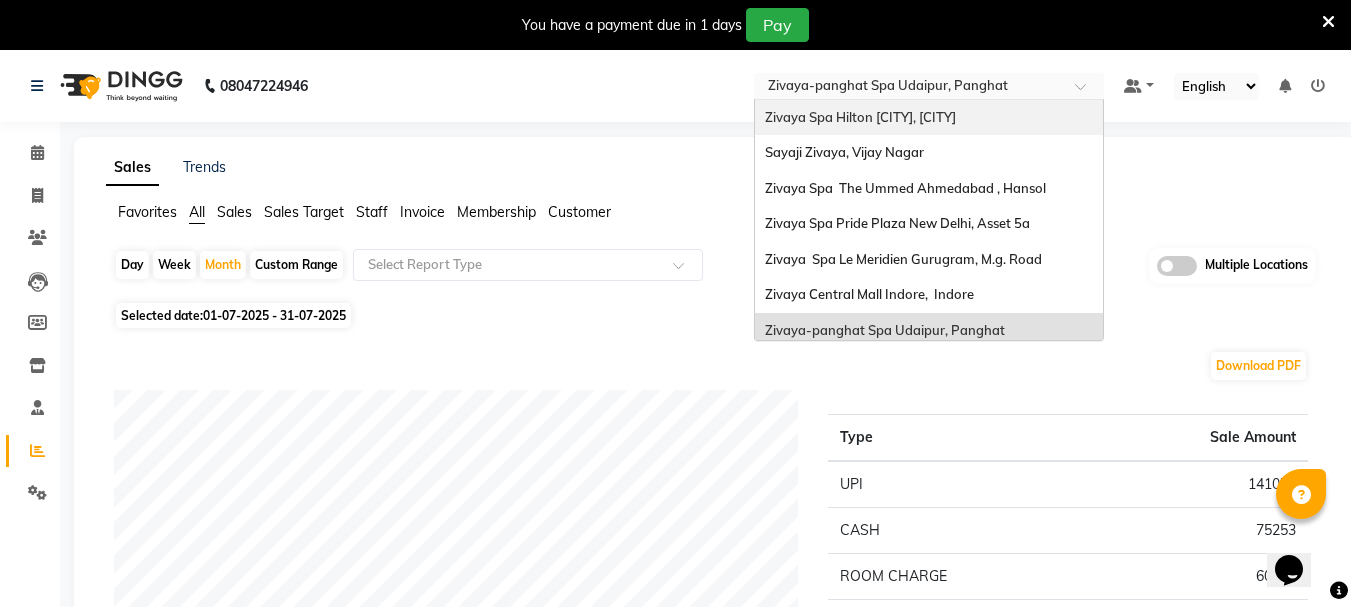 click on "Zivaya Spa Hilton [CITY], [CITY]" at bounding box center (929, 118) 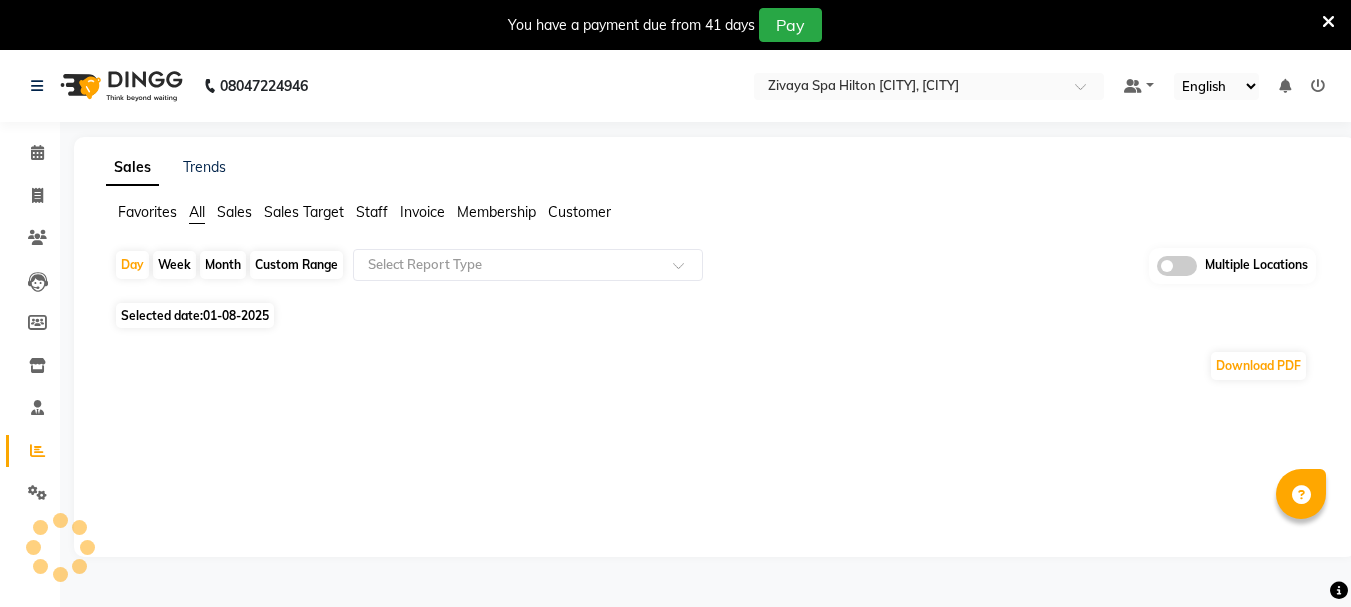 scroll, scrollTop: 0, scrollLeft: 0, axis: both 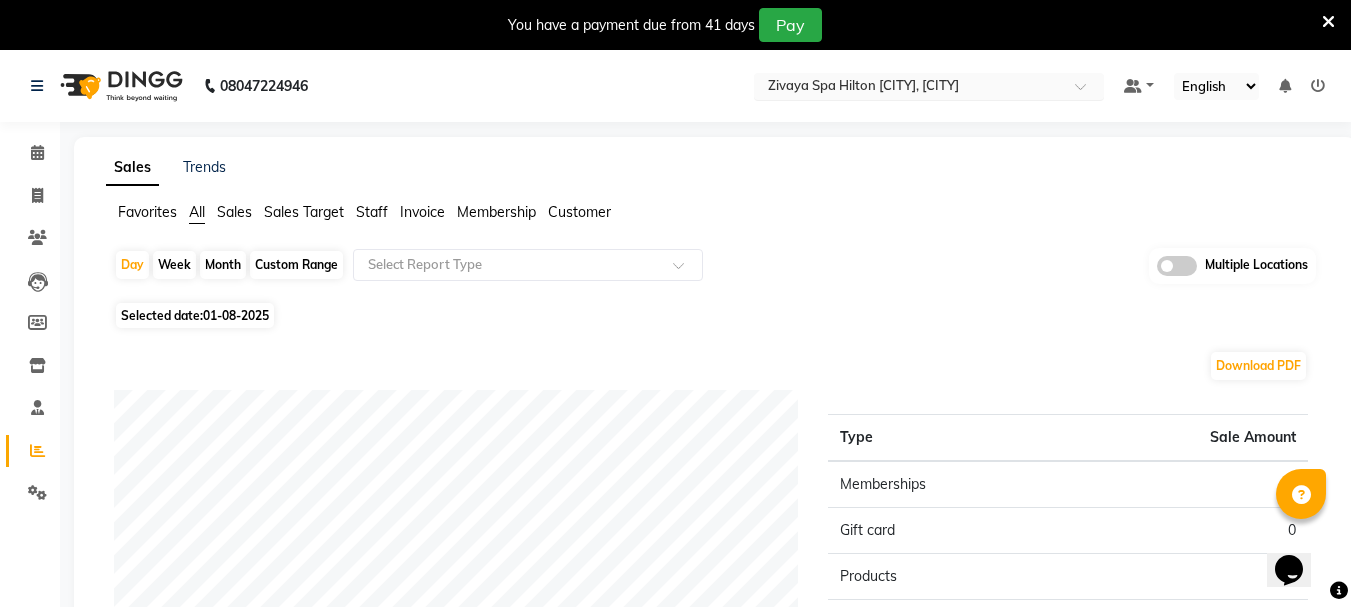 click at bounding box center (909, 88) 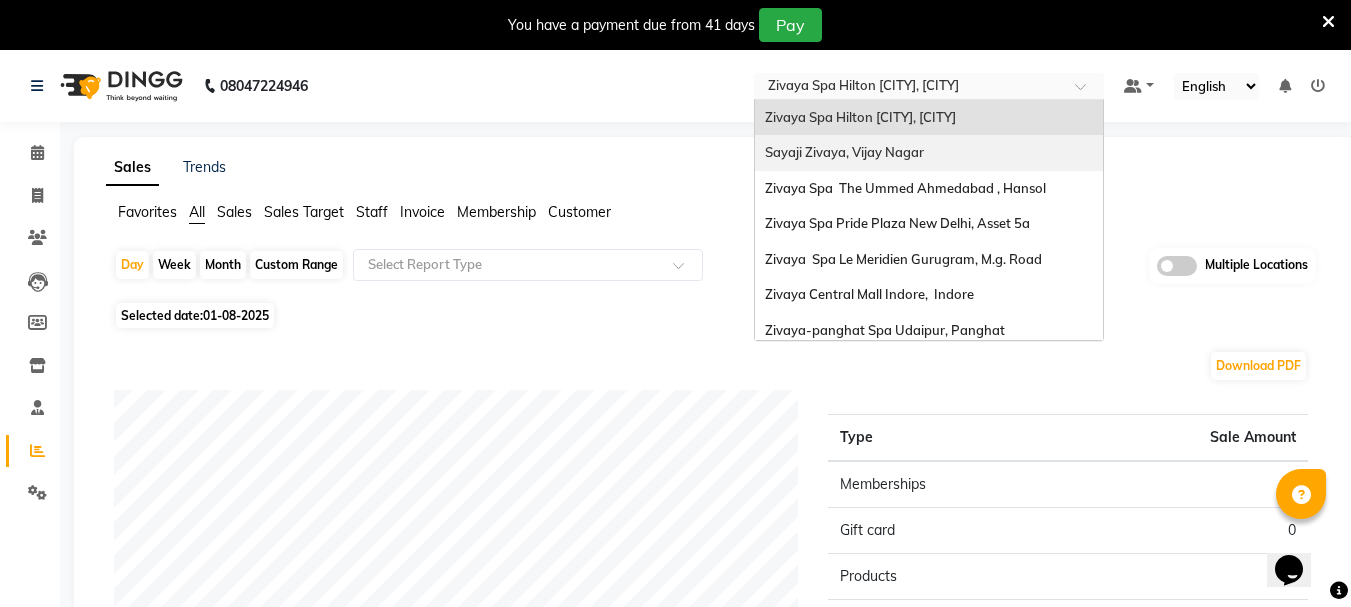 click on "Sayaji Zivaya, Vijay Nagar" at bounding box center [929, 153] 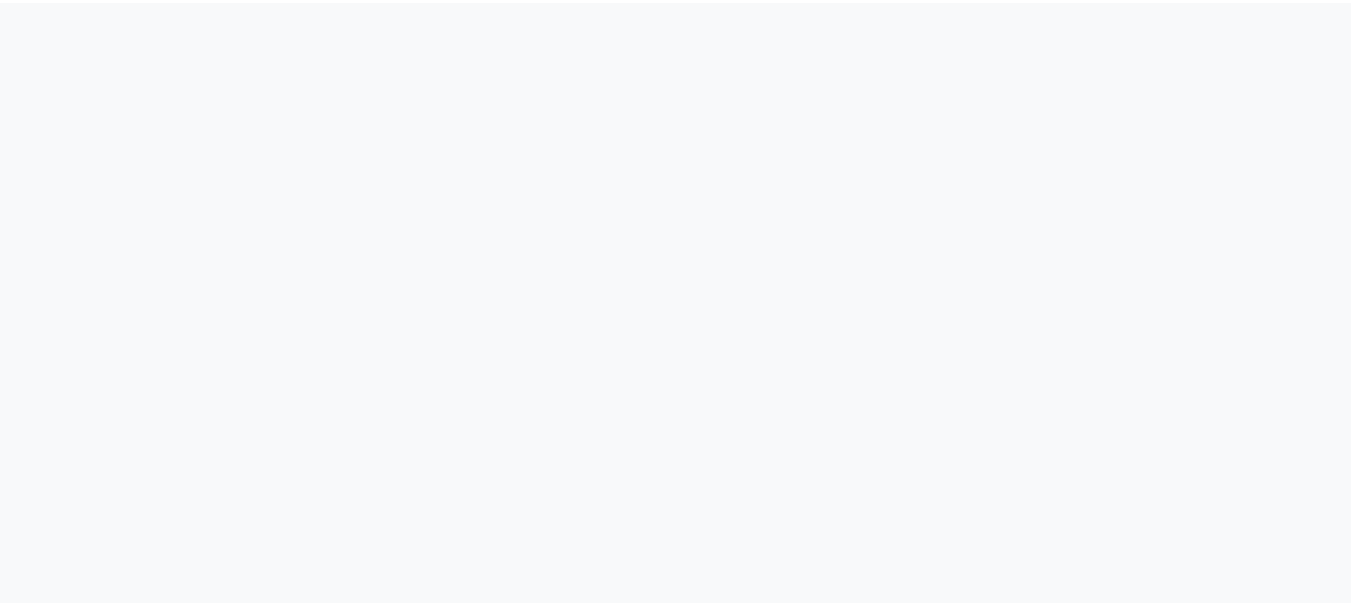 scroll, scrollTop: 0, scrollLeft: 0, axis: both 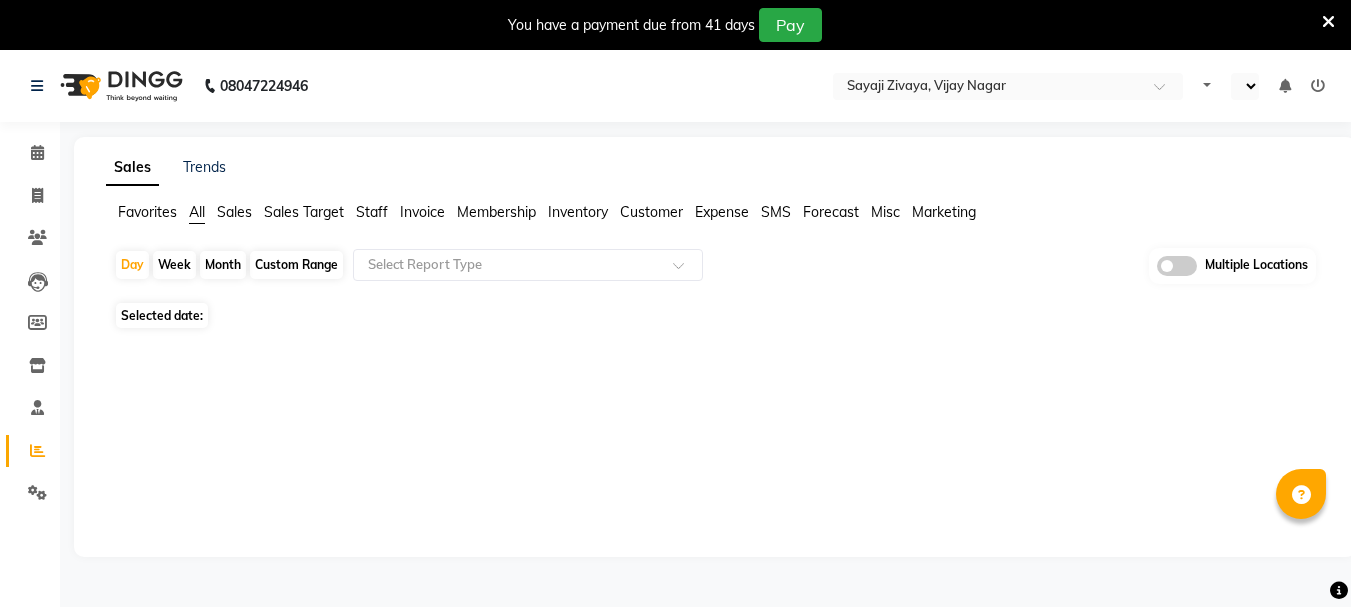 select on "en" 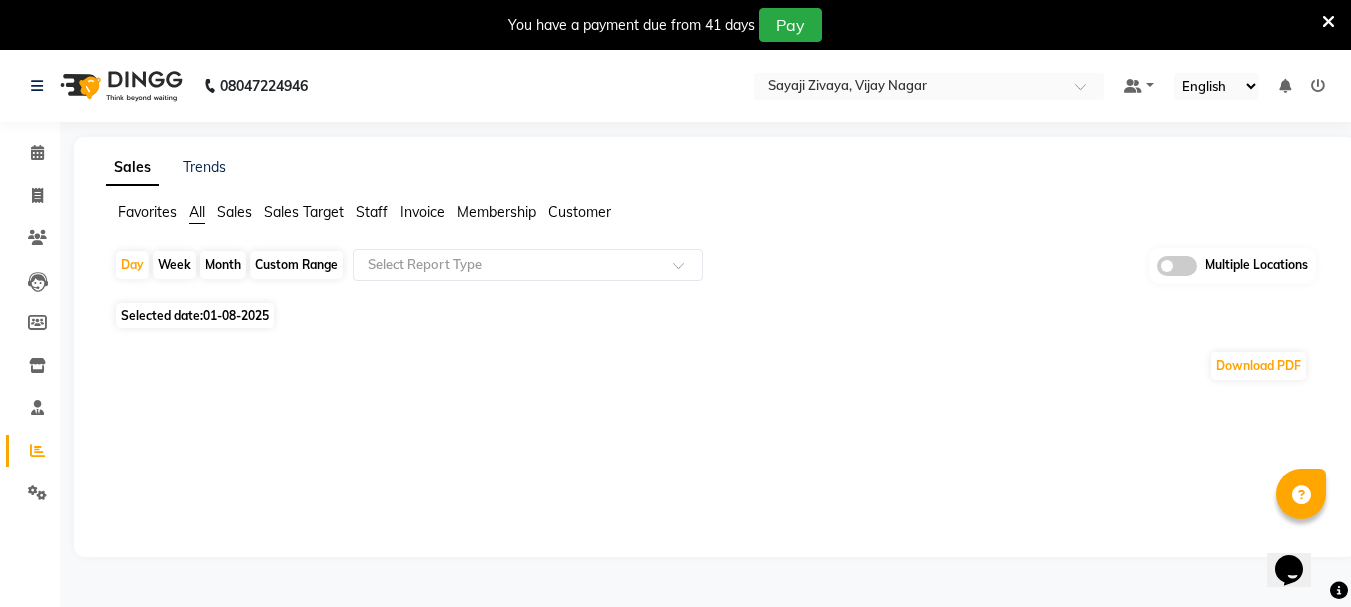 scroll, scrollTop: 0, scrollLeft: 0, axis: both 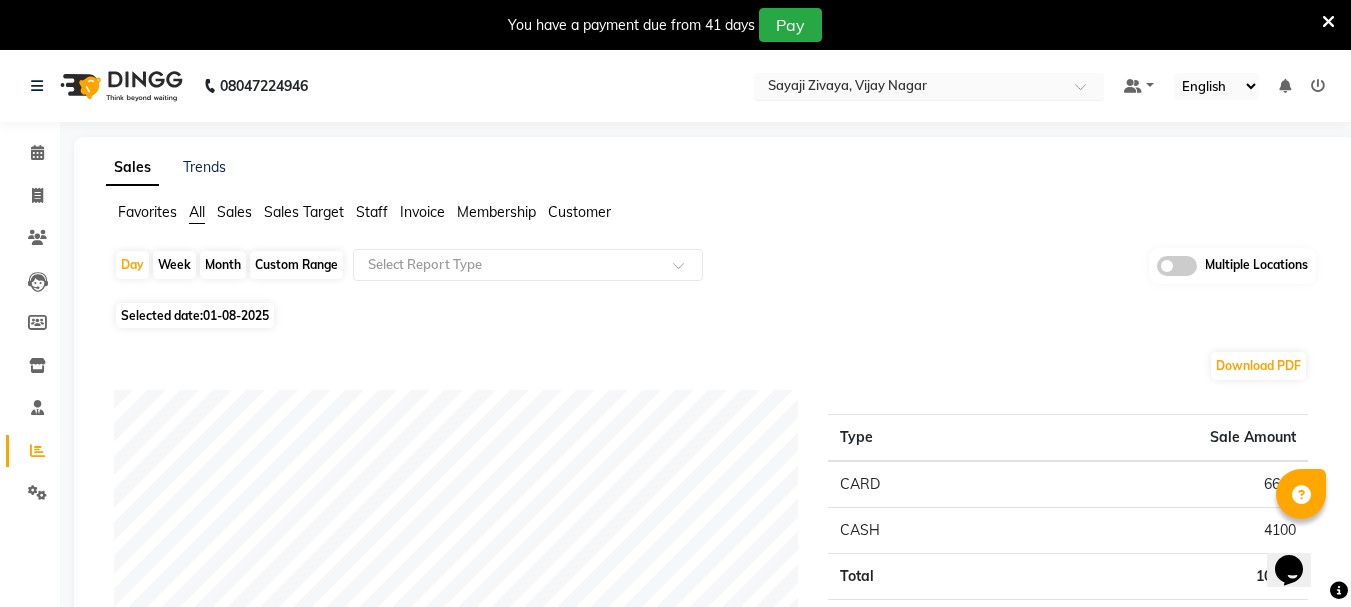 click at bounding box center [909, 88] 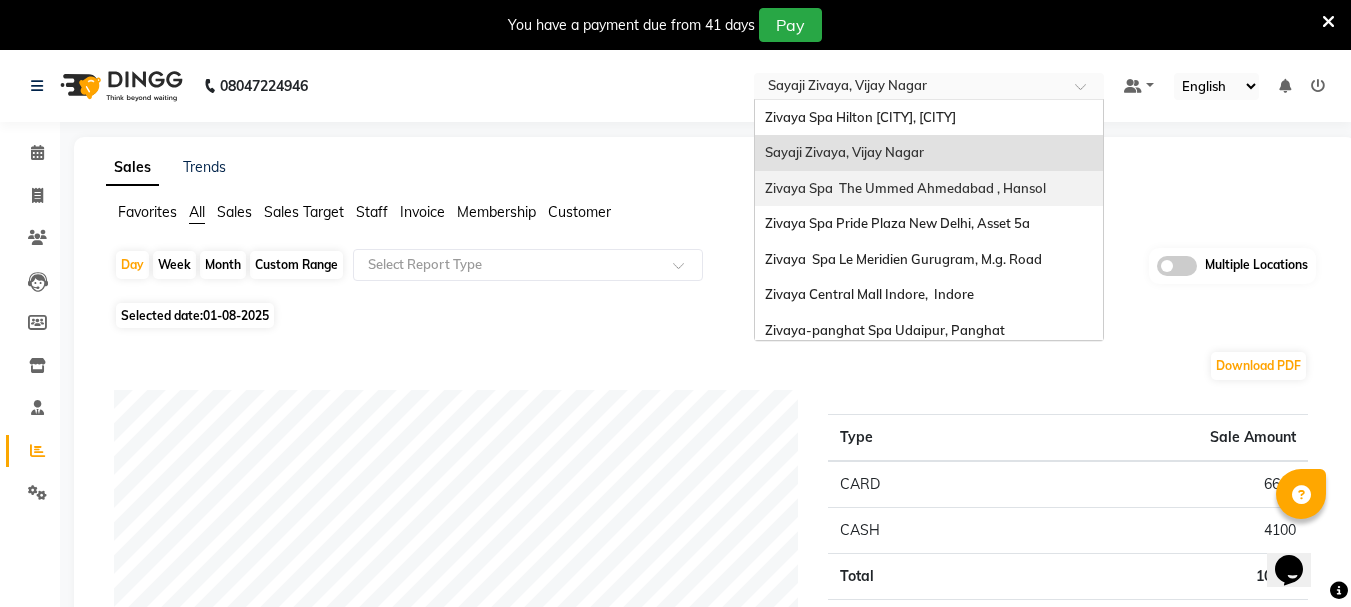 click on "Zivaya Spa  The Ummed Ahmedabad , Hansol" at bounding box center (905, 188) 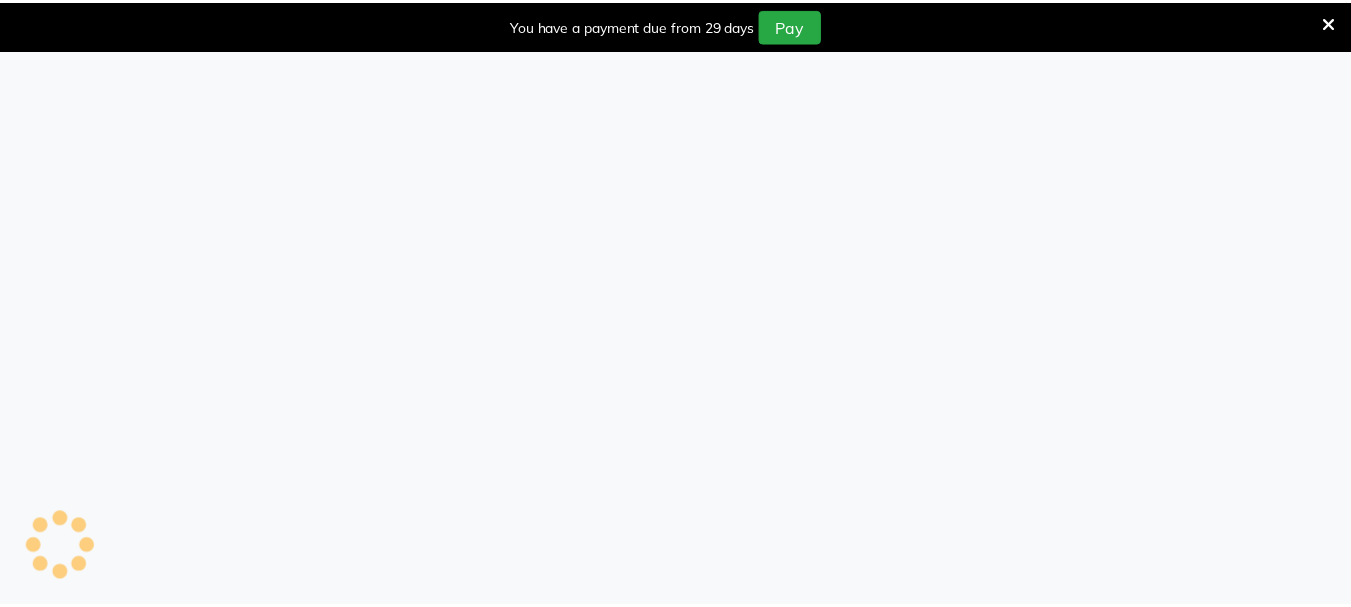 scroll, scrollTop: 0, scrollLeft: 0, axis: both 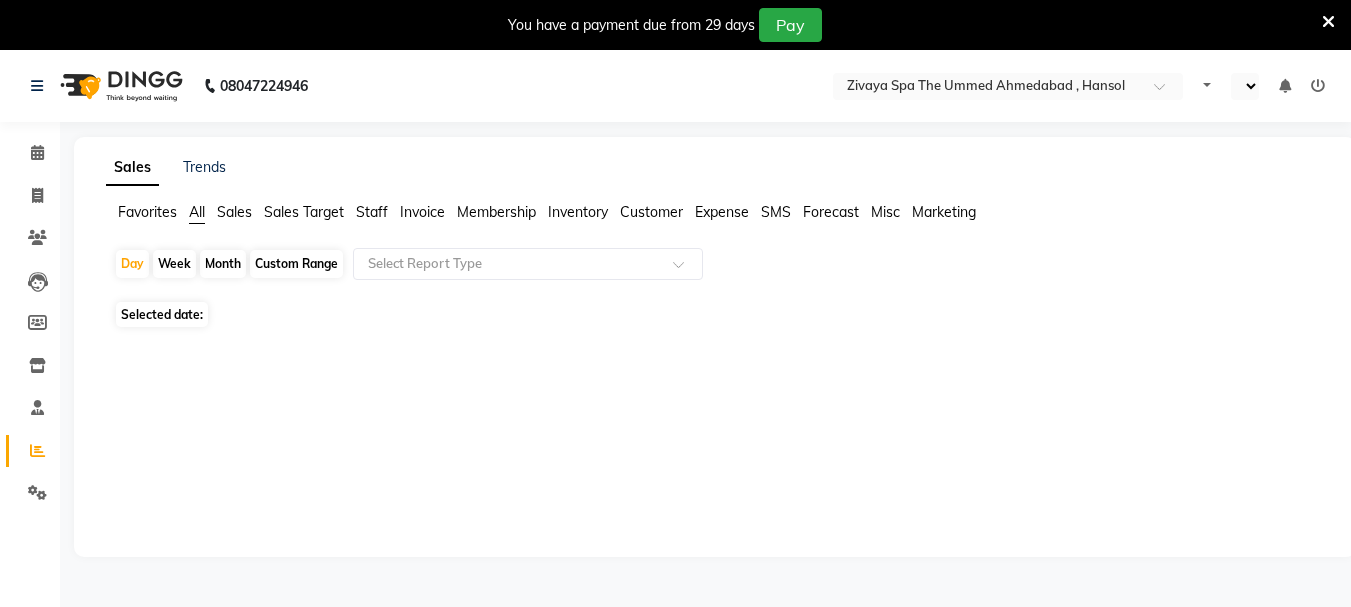 select on "en" 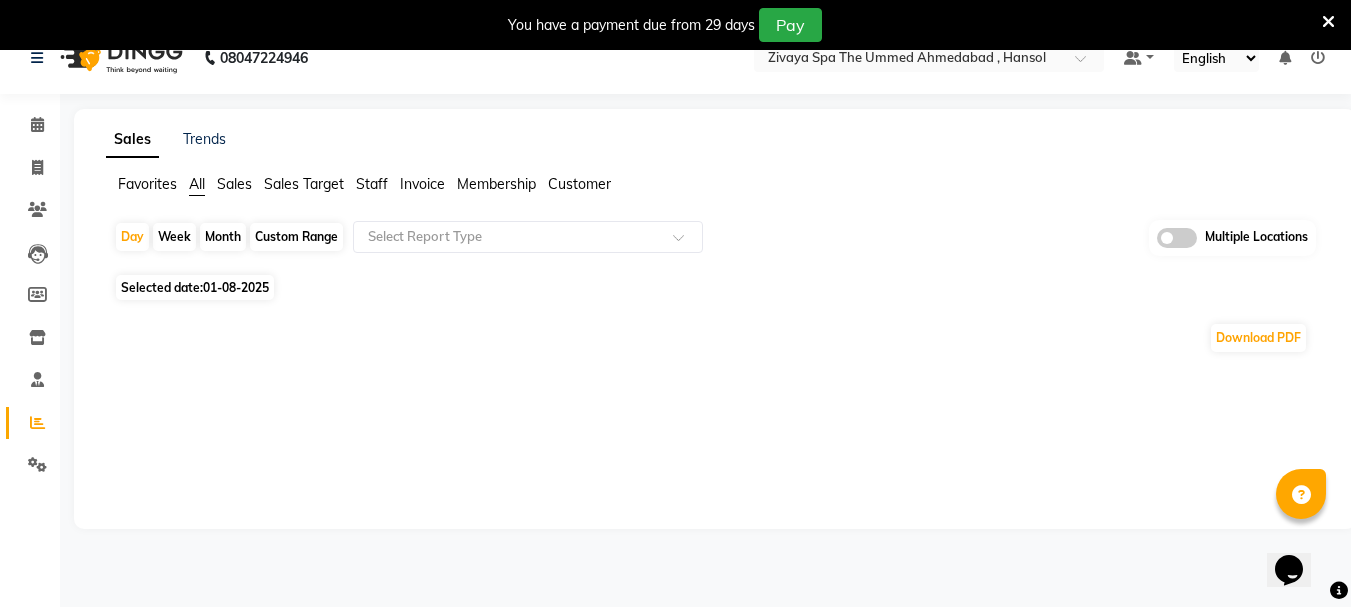 scroll, scrollTop: 50, scrollLeft: 0, axis: vertical 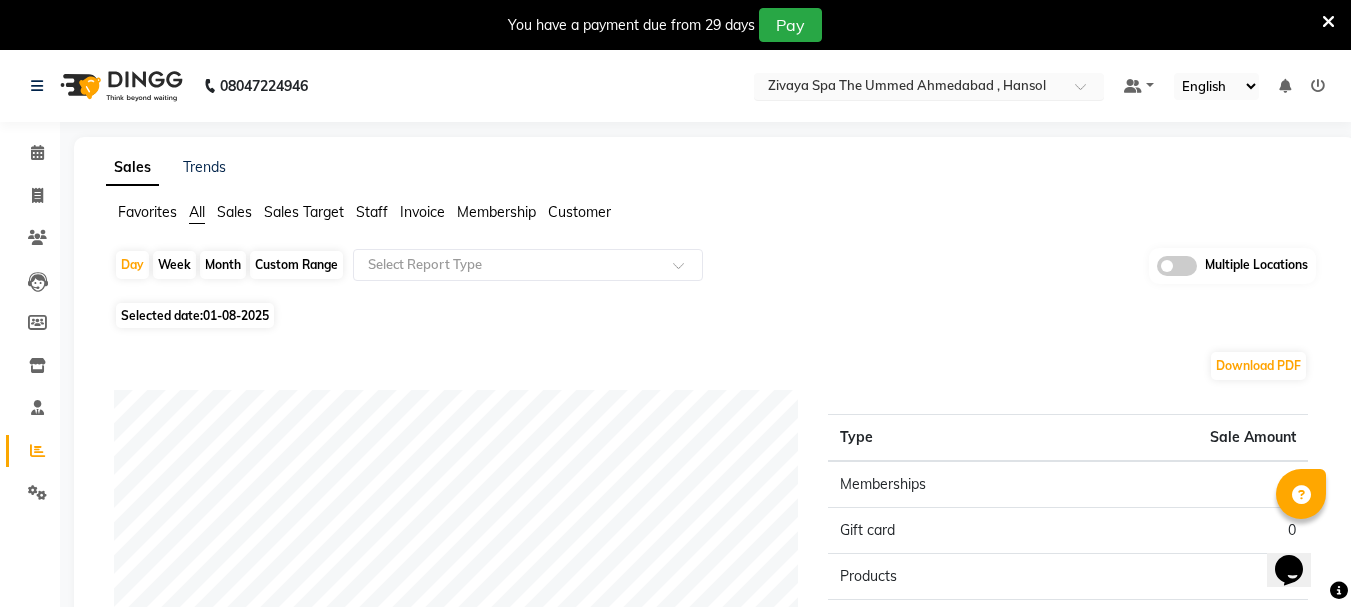 click at bounding box center [909, 88] 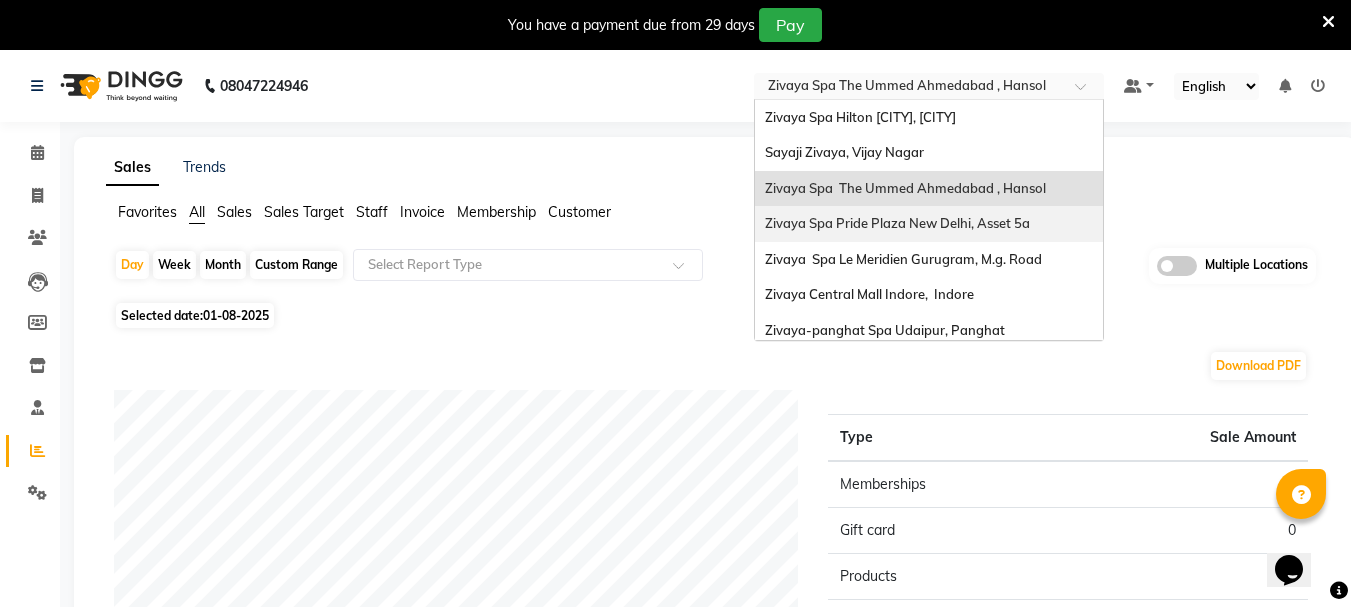 click on "Zivaya Spa Pride Plaza New Delhi, Asset 5a" at bounding box center (897, 223) 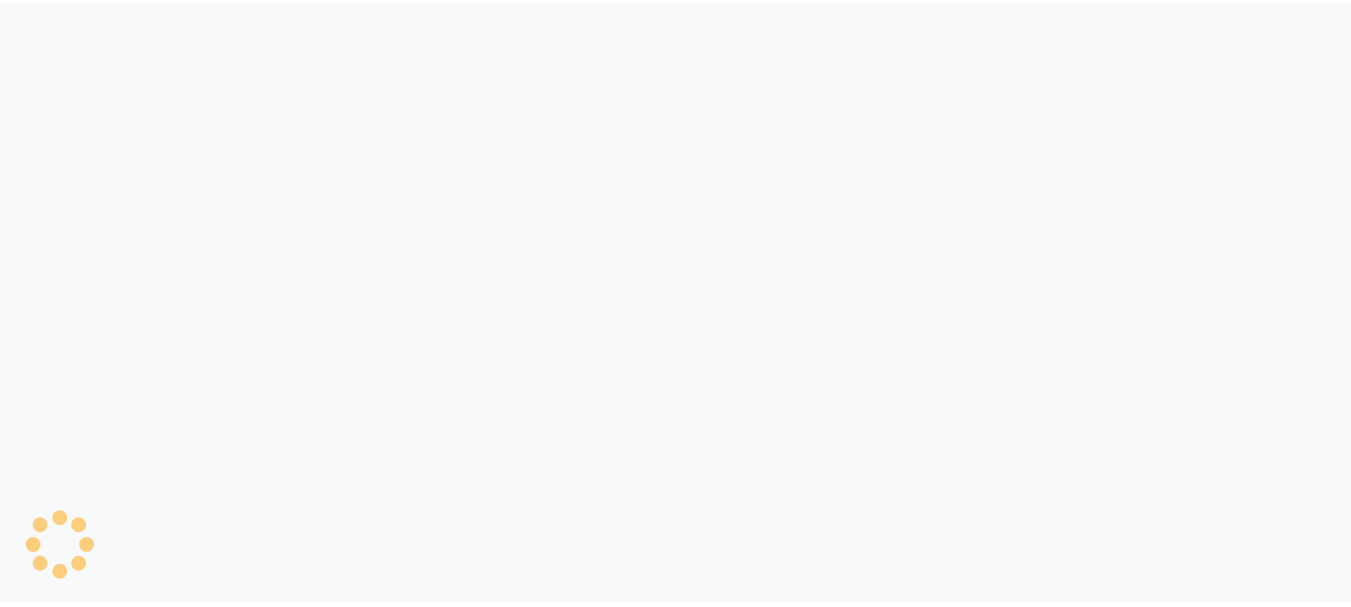 scroll, scrollTop: 0, scrollLeft: 0, axis: both 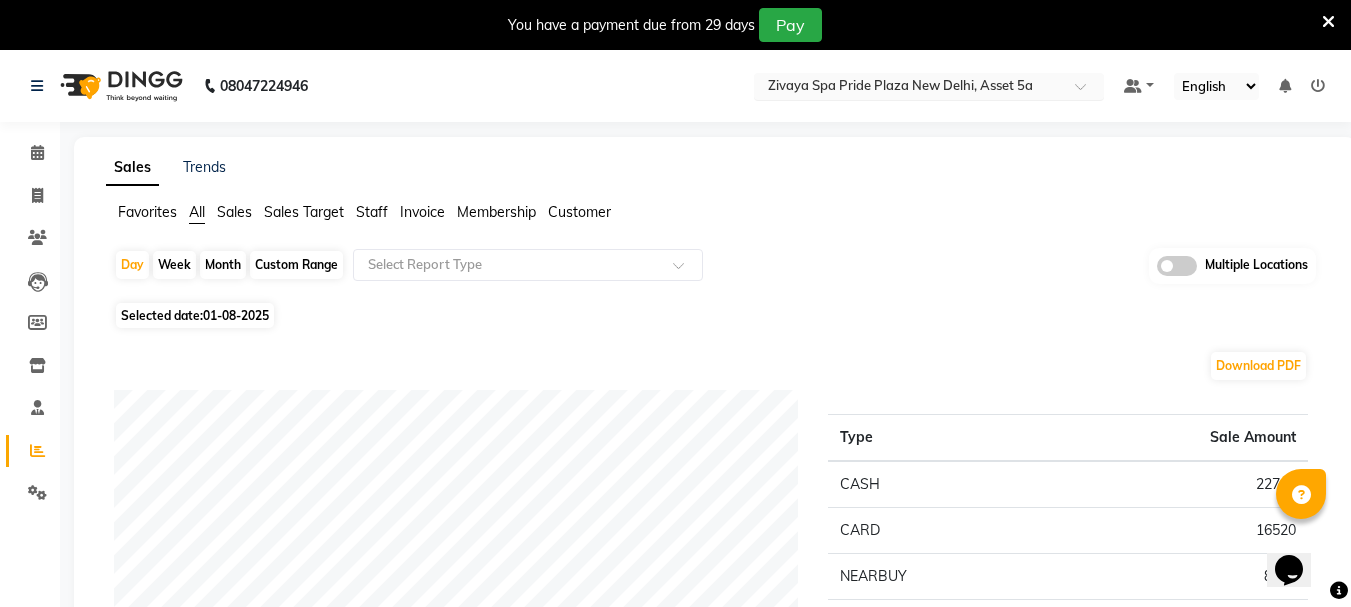click on "Select Location × Zivaya Spa Pride Plaza New Delhi, Asset 5a" at bounding box center (929, 86) 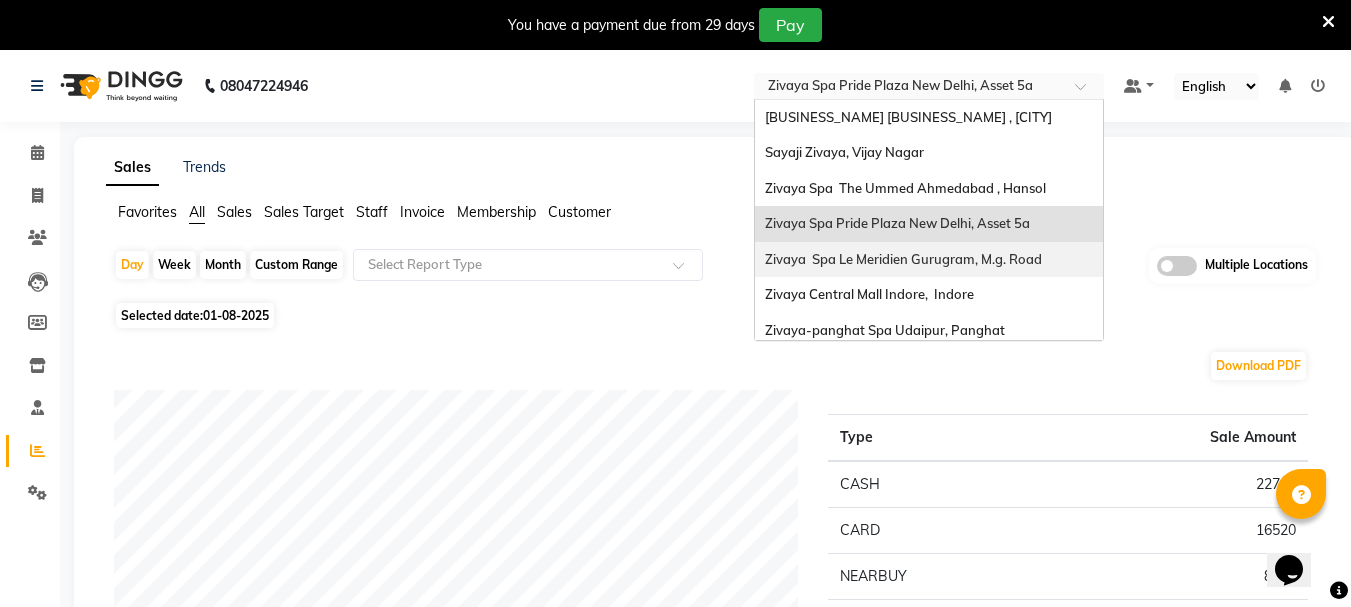 click on "Zivaya  Spa Le Meridien Gurugram, M.g. Road" at bounding box center (929, 260) 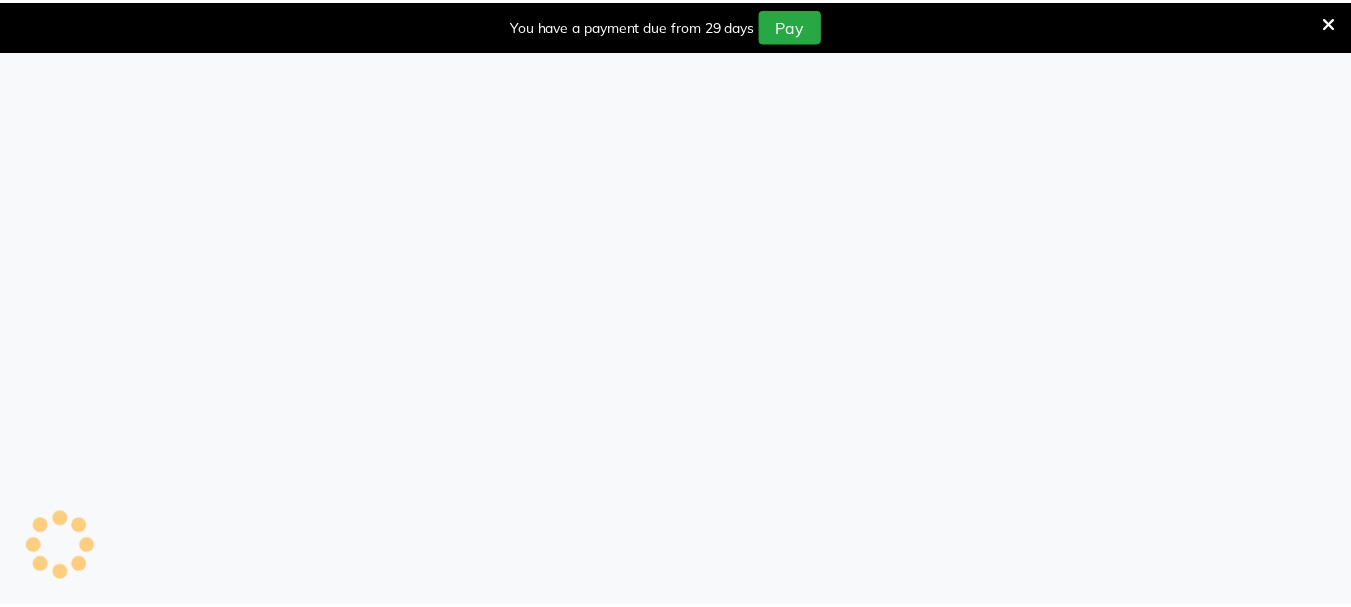 scroll, scrollTop: 0, scrollLeft: 0, axis: both 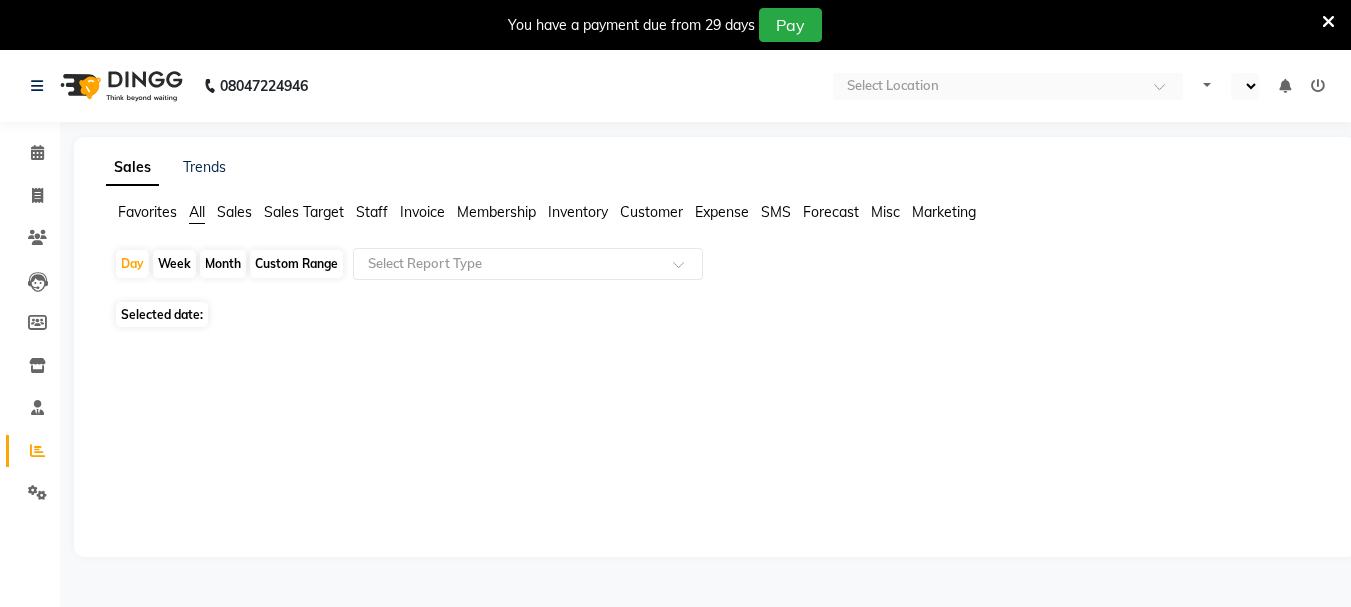 select on "en" 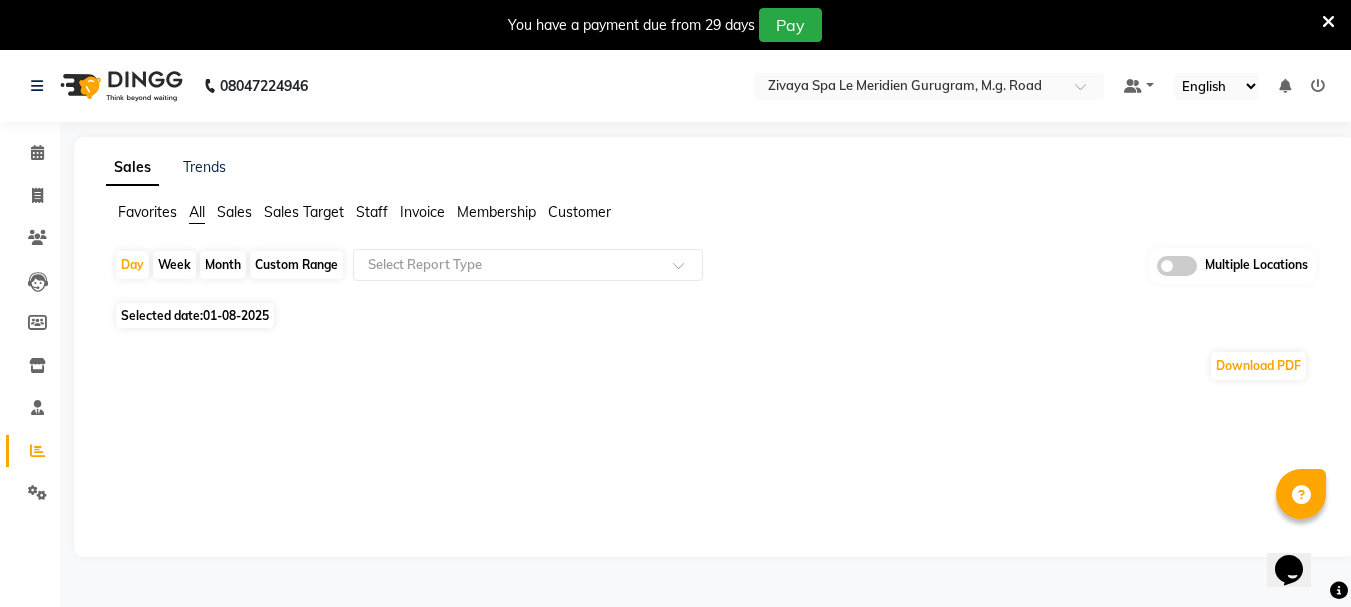 scroll, scrollTop: 0, scrollLeft: 0, axis: both 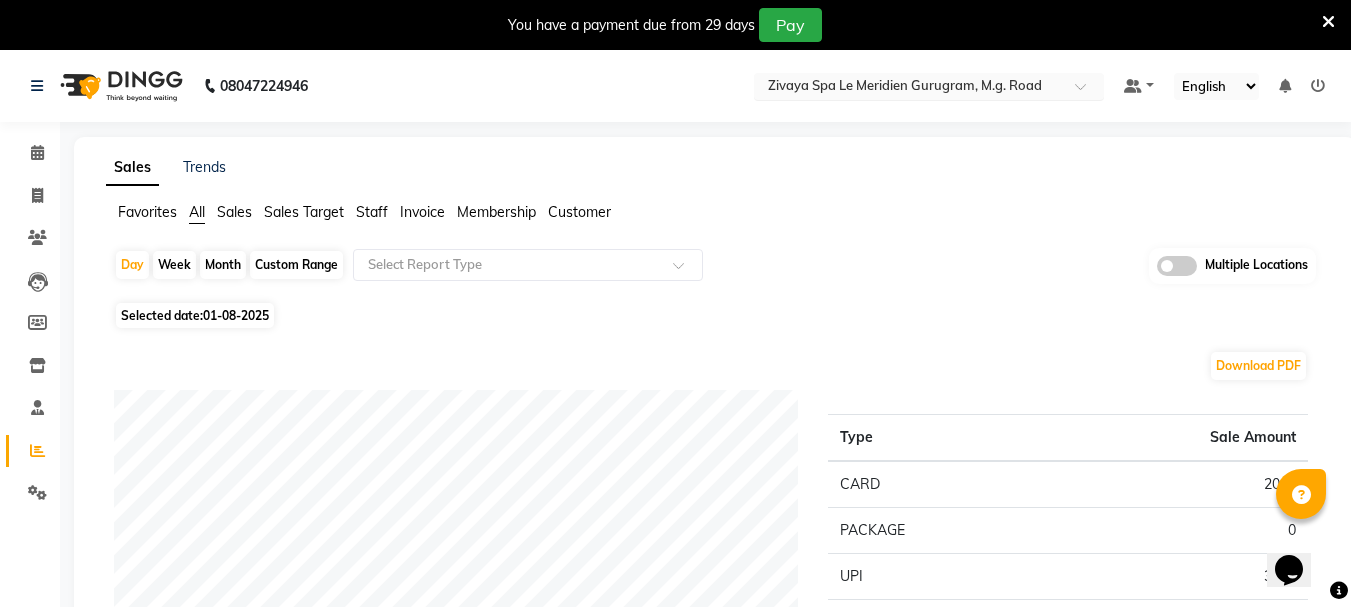 click on "Select Location × Zivaya  Spa Le Meridien Gurugram, M.g. Road" at bounding box center [929, 86] 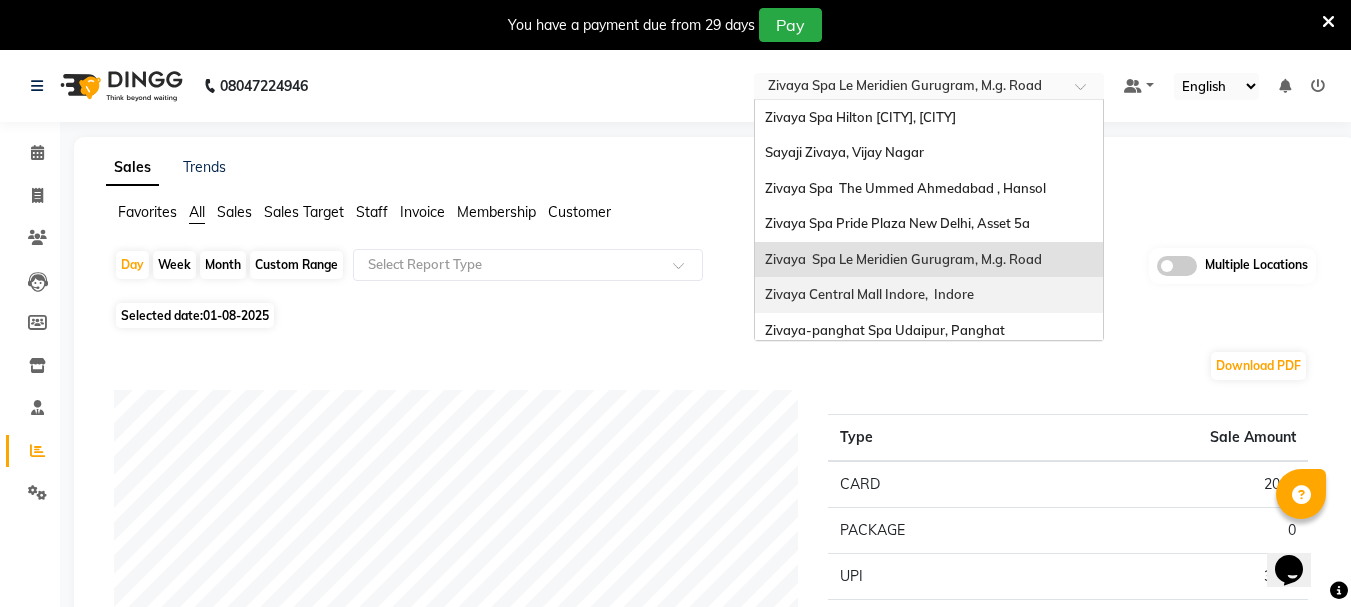 click on "Zivaya Central Mall Indore,  Indore" at bounding box center [869, 294] 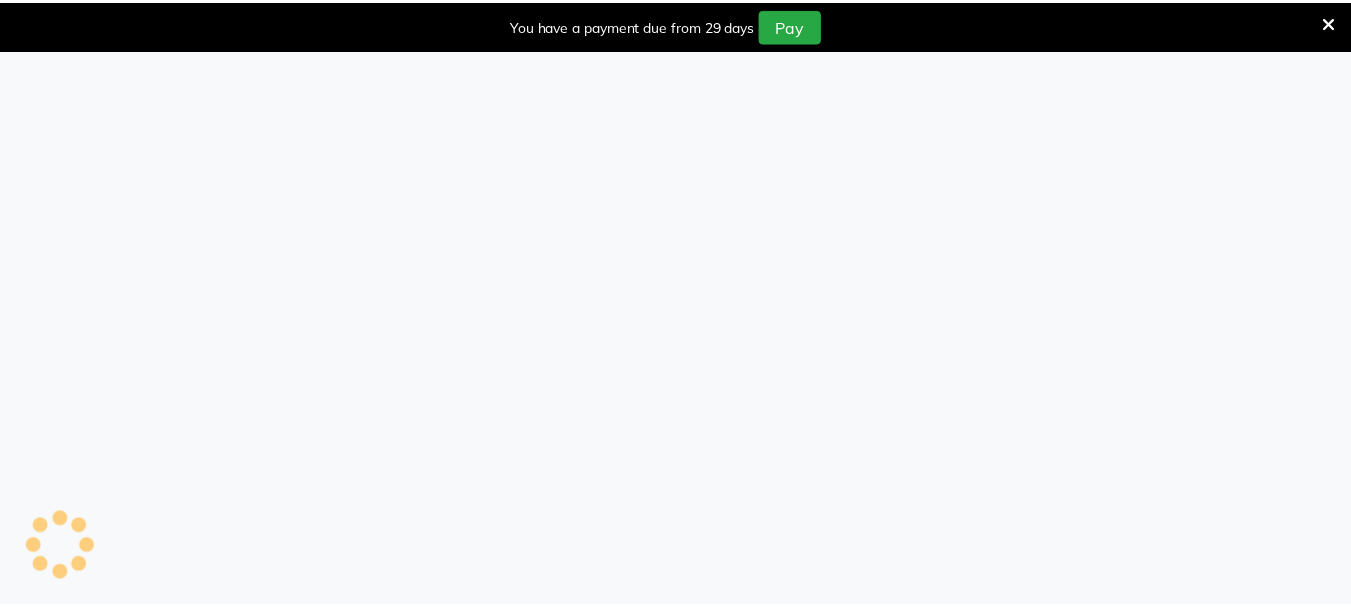 scroll, scrollTop: 0, scrollLeft: 0, axis: both 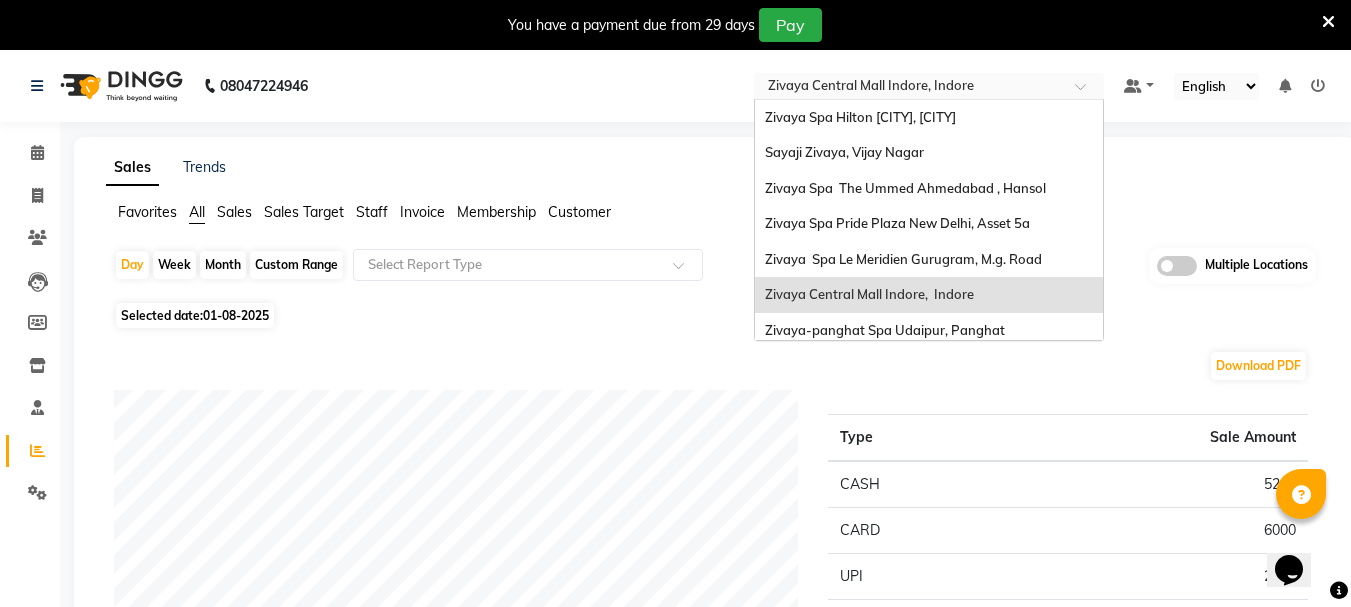 click at bounding box center (909, 88) 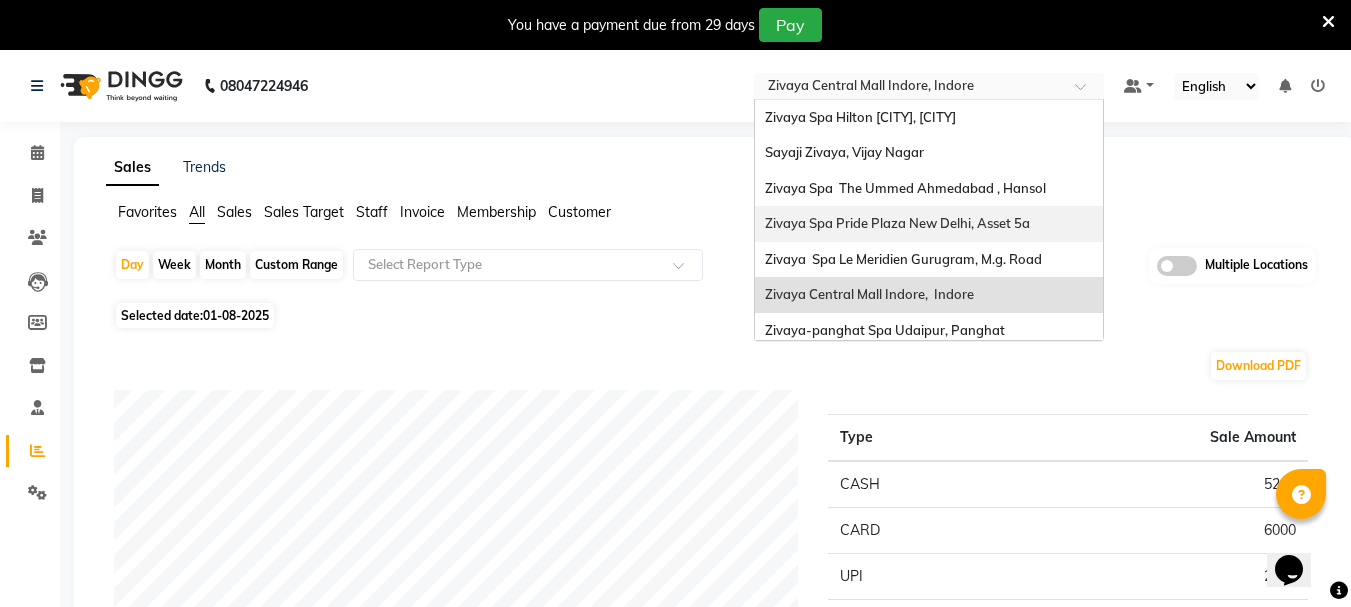 scroll, scrollTop: 100, scrollLeft: 0, axis: vertical 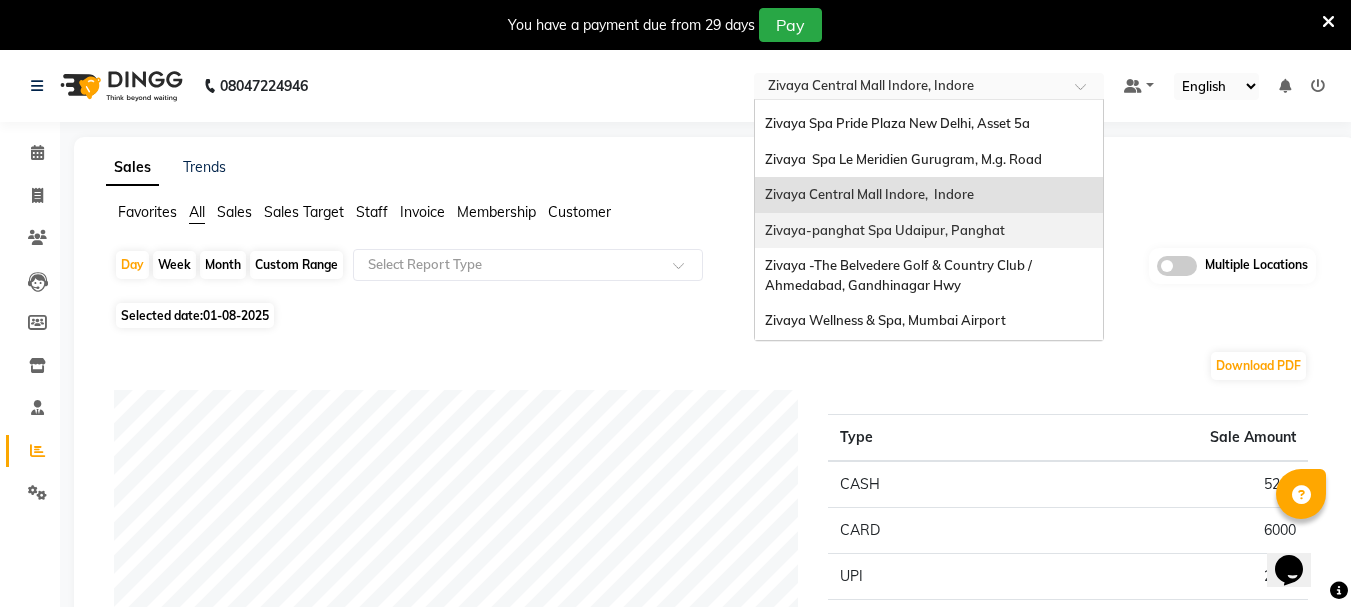 click on "Zivaya-panghat Spa Udaipur, Panghat" at bounding box center [929, 231] 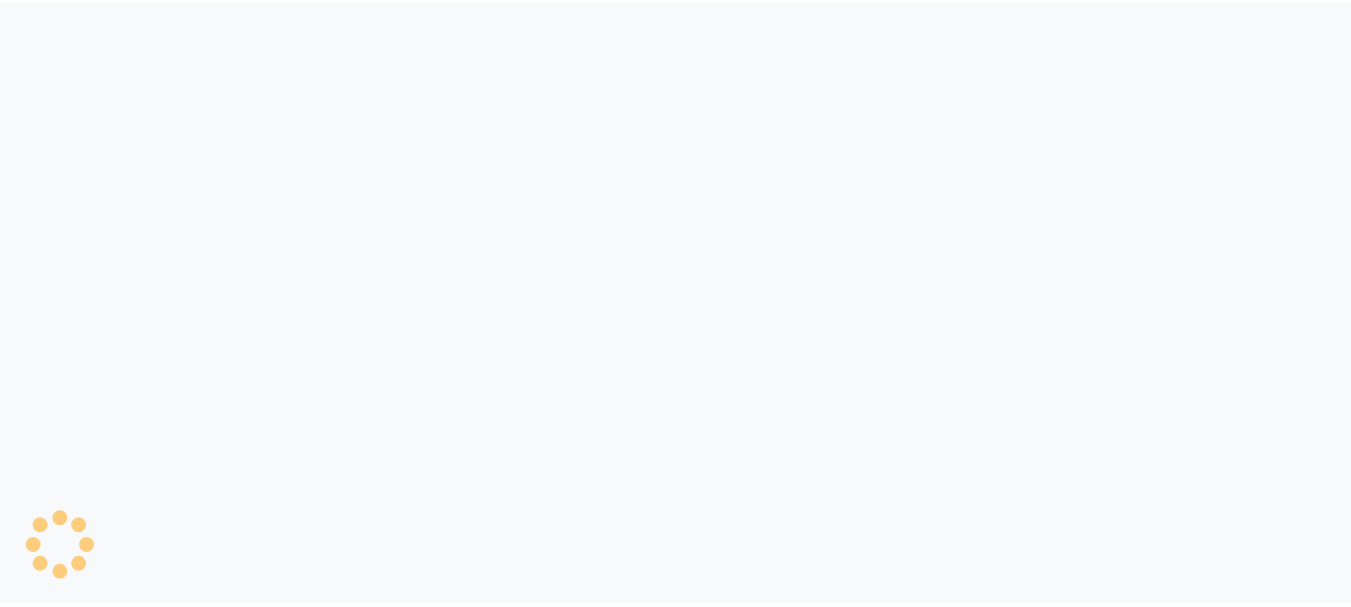 scroll, scrollTop: 0, scrollLeft: 0, axis: both 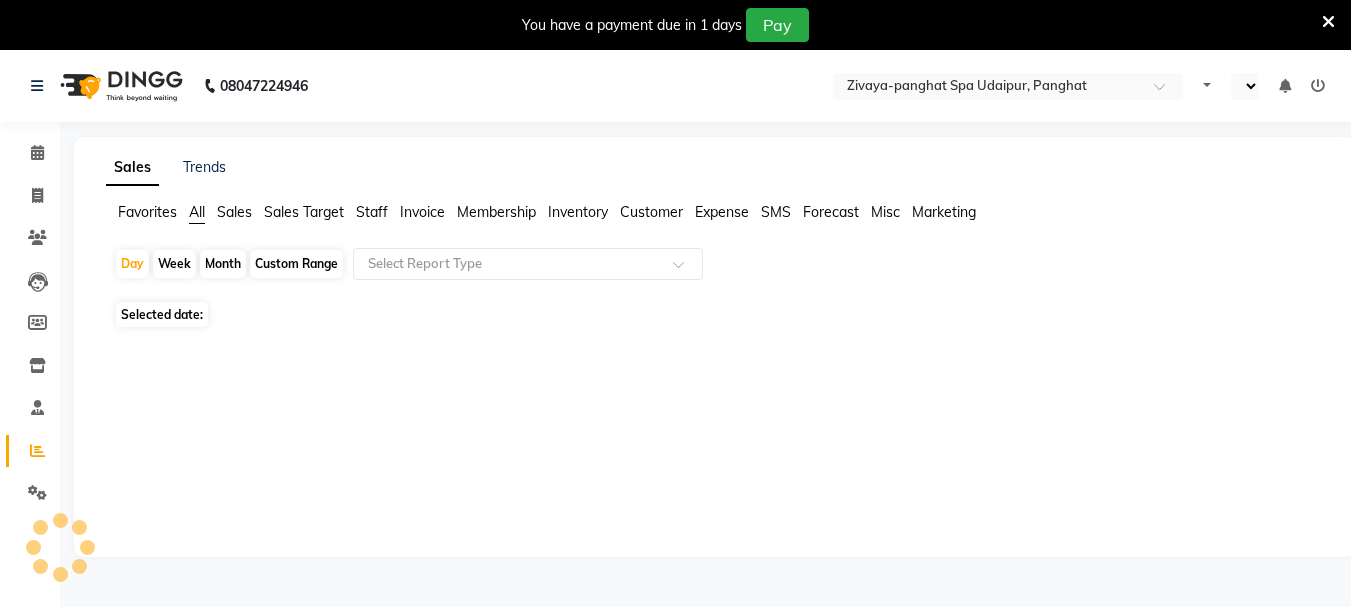 select on "en" 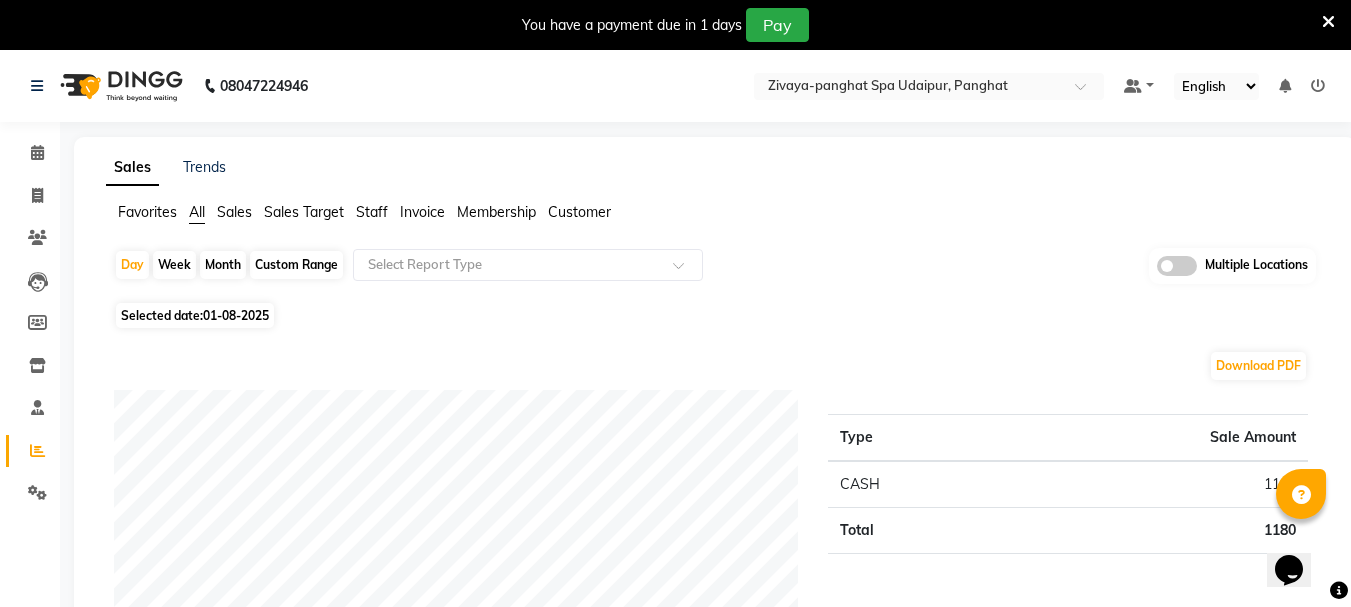 scroll, scrollTop: 0, scrollLeft: 0, axis: both 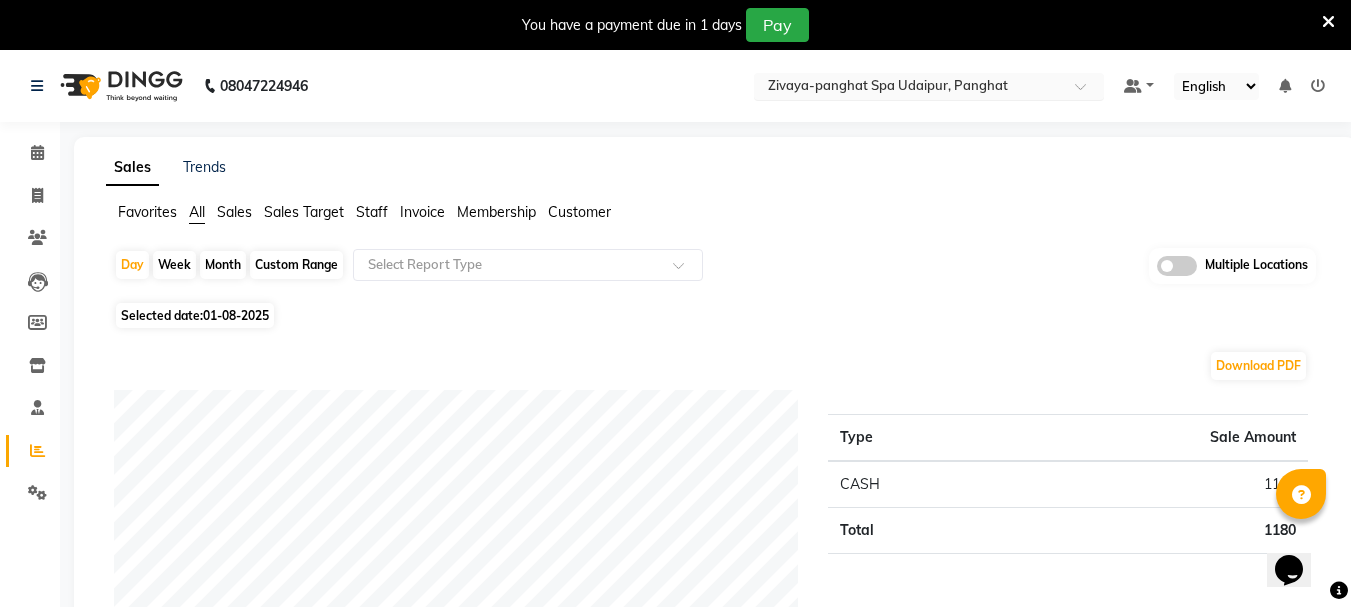 click on "× Zivaya-panghat Spa [CITY], [CITY]" at bounding box center [888, 86] 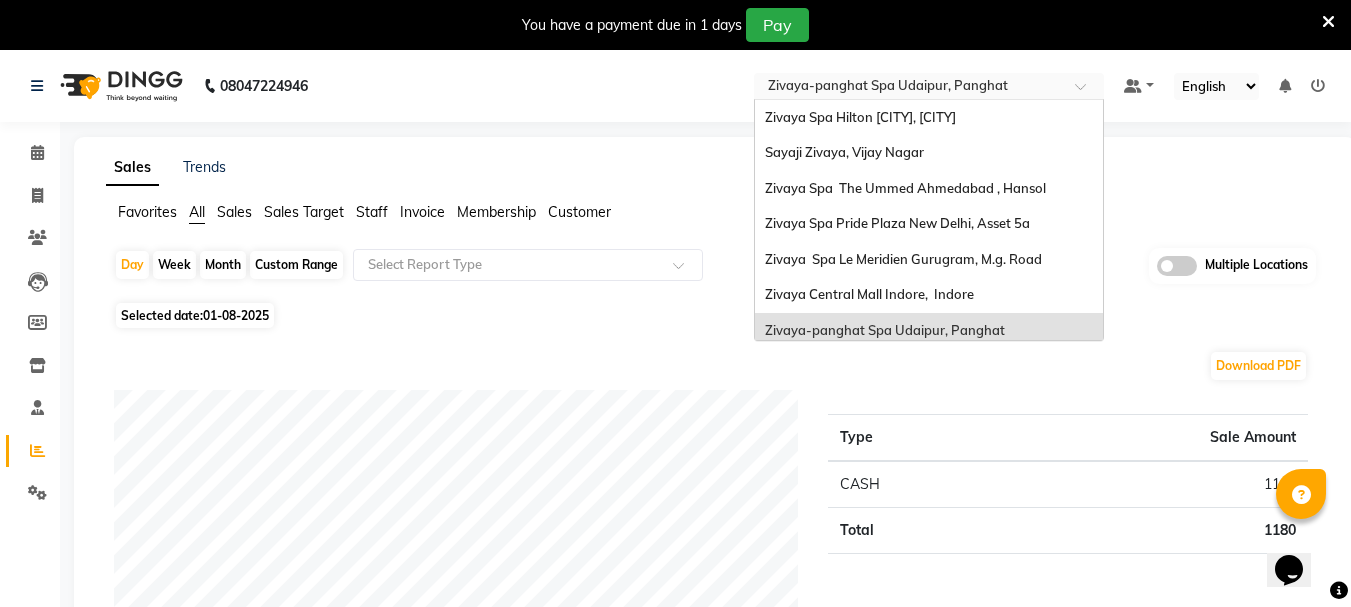 scroll, scrollTop: 206, scrollLeft: 0, axis: vertical 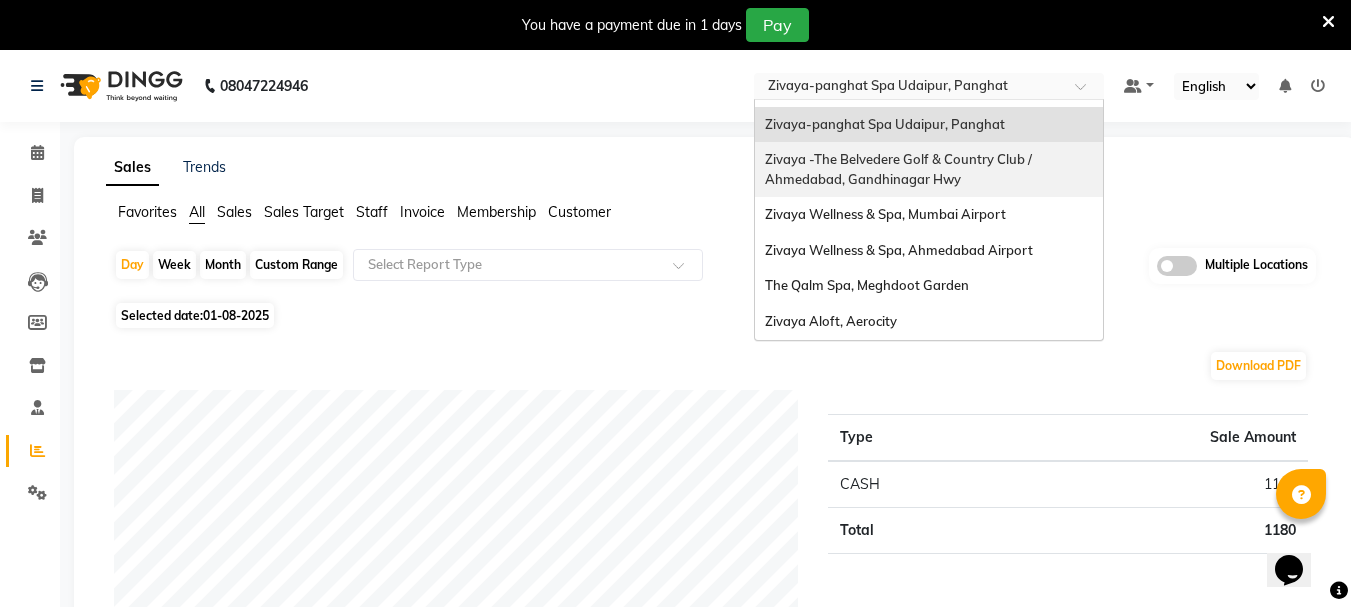 click on "Zivaya -The Belvedere Golf & Country Club / Ahmedabad, Gandhinagar Hwy" at bounding box center (900, 169) 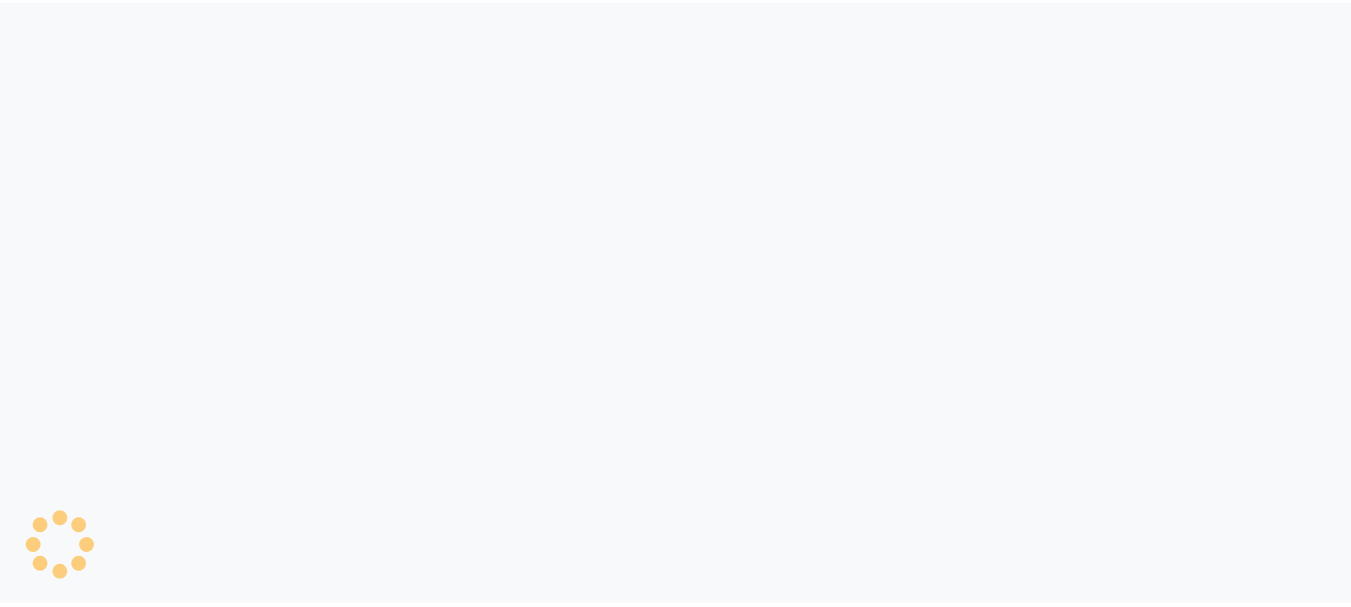 scroll, scrollTop: 0, scrollLeft: 0, axis: both 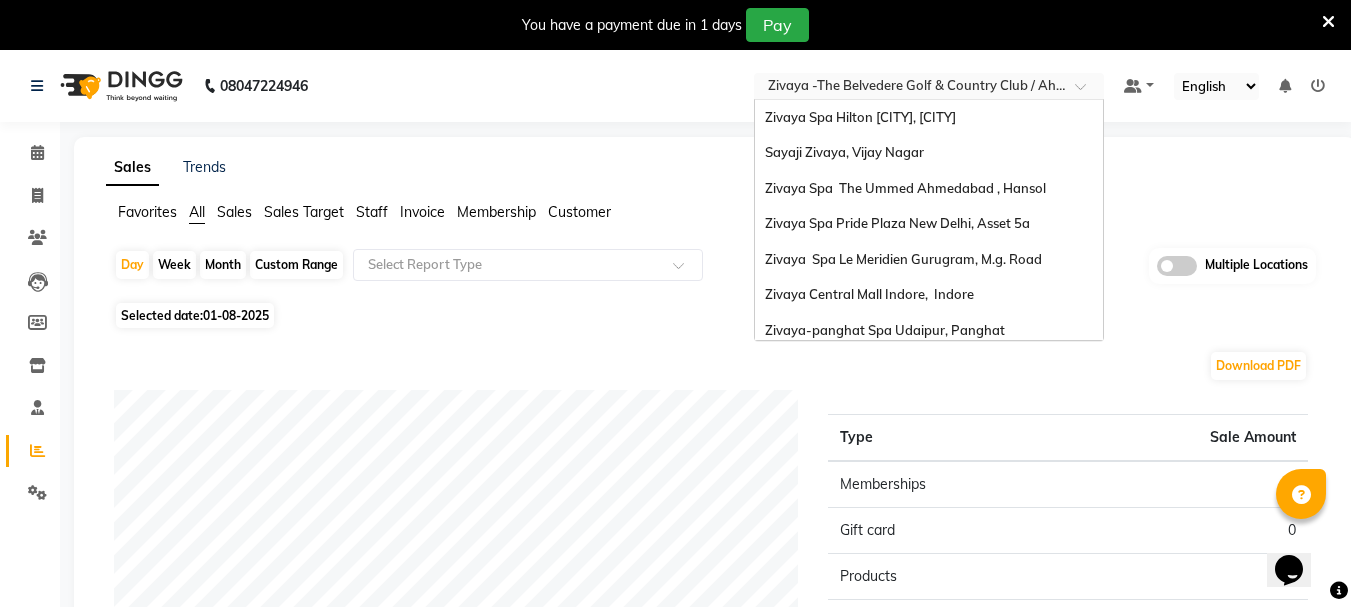 click at bounding box center [909, 88] 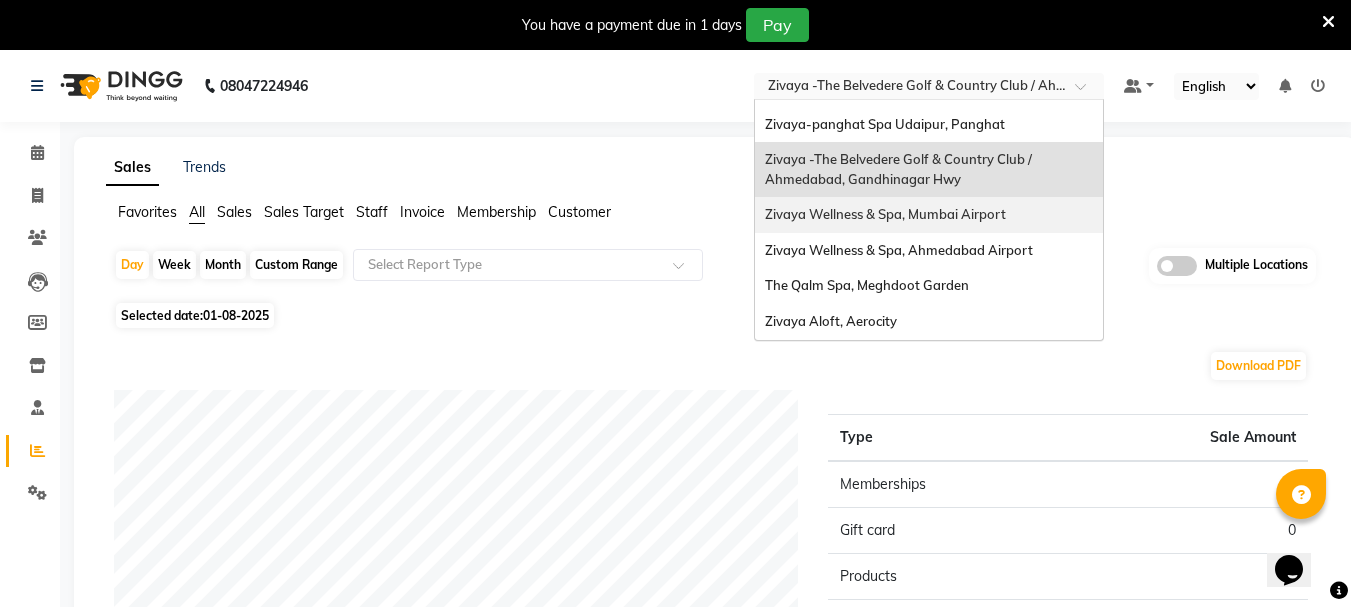 click on "Zivaya Wellness & Spa, Mumbai Airport" at bounding box center (885, 214) 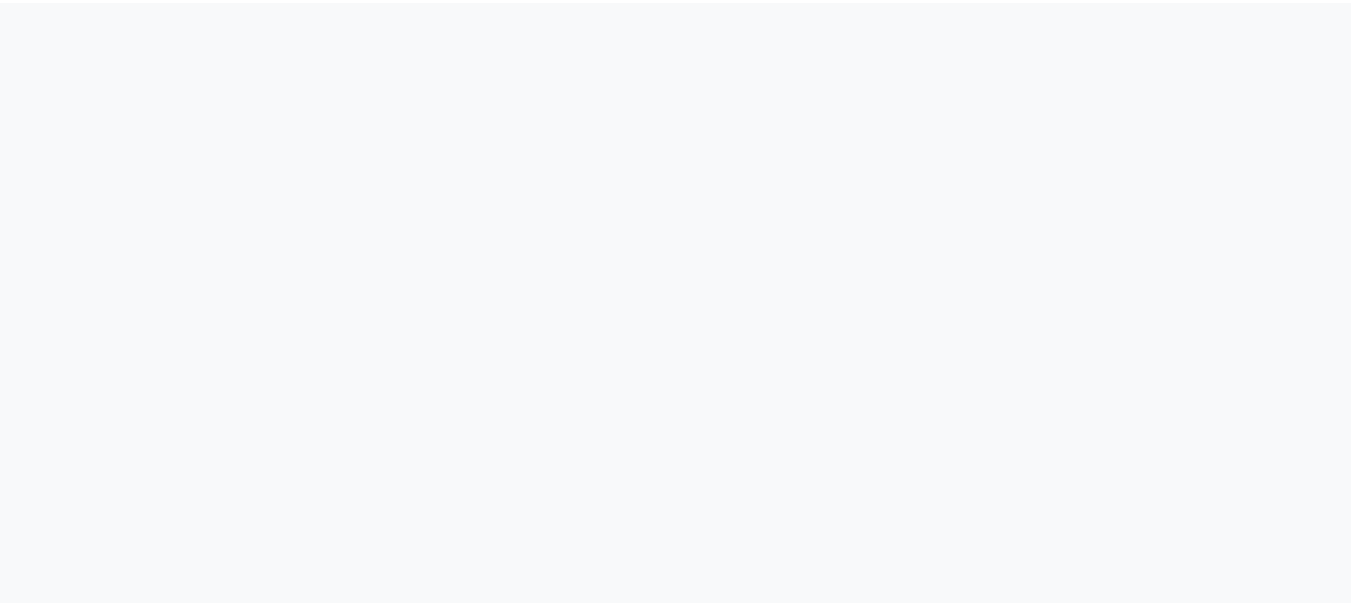 scroll, scrollTop: 0, scrollLeft: 0, axis: both 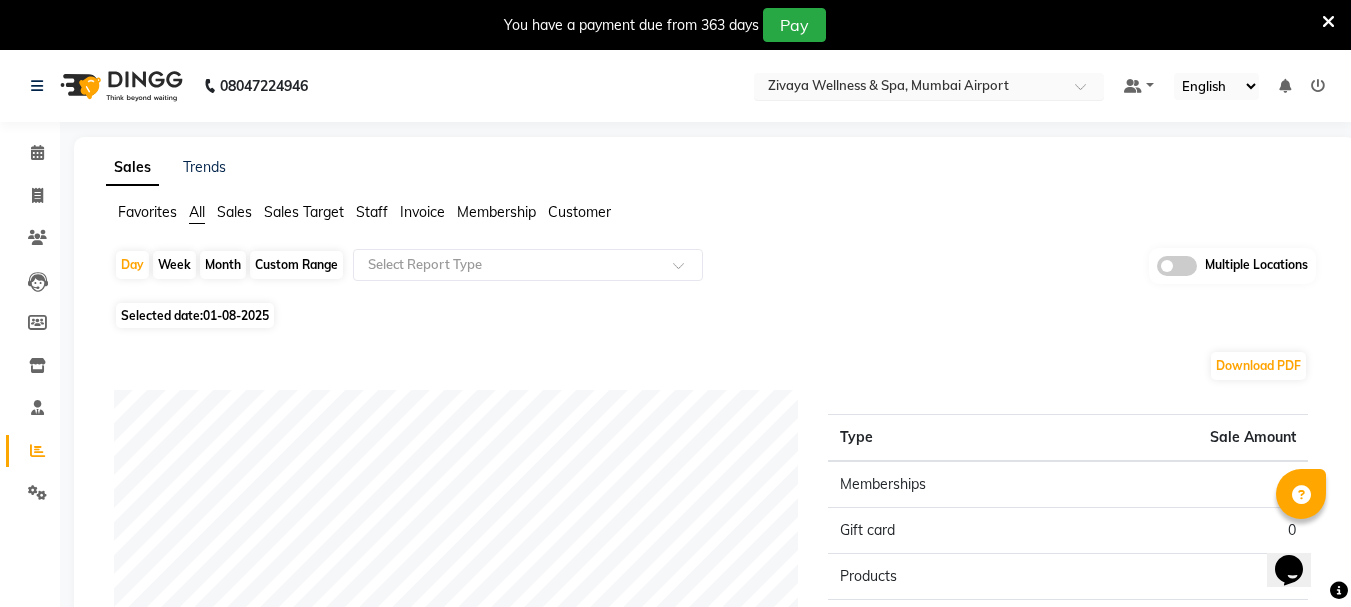 click at bounding box center (909, 88) 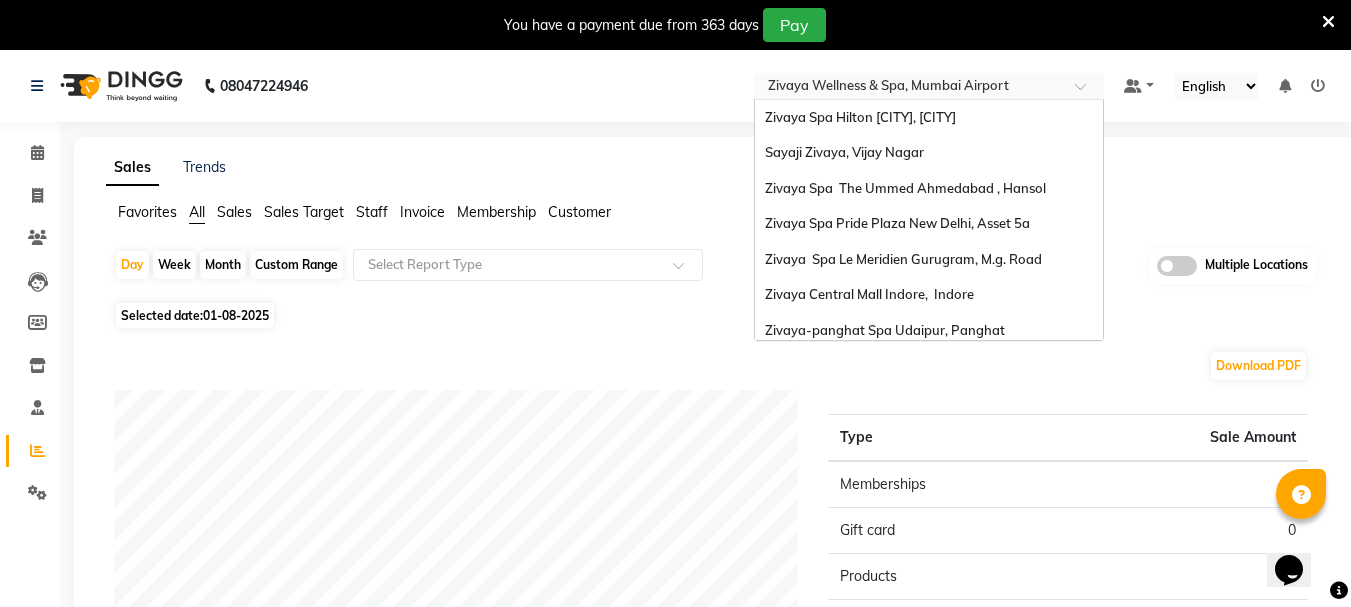 scroll, scrollTop: 206, scrollLeft: 0, axis: vertical 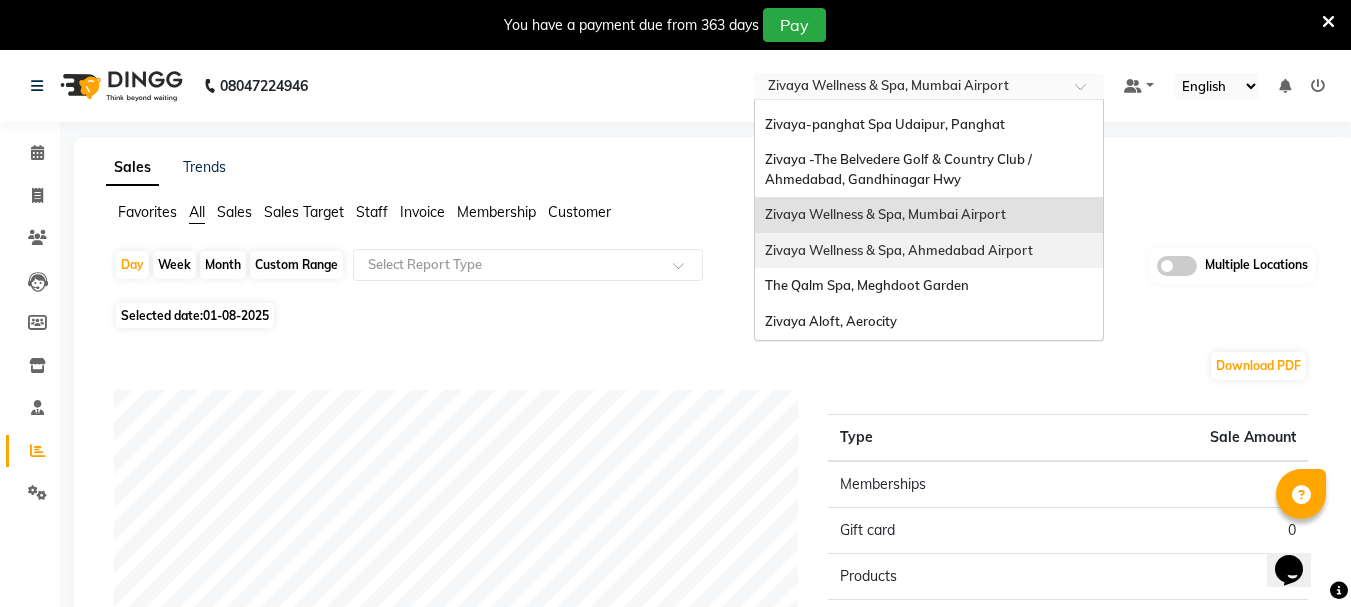 click on "Zivaya Wellness & Spa, Ahmedabad Airport" at bounding box center [899, 250] 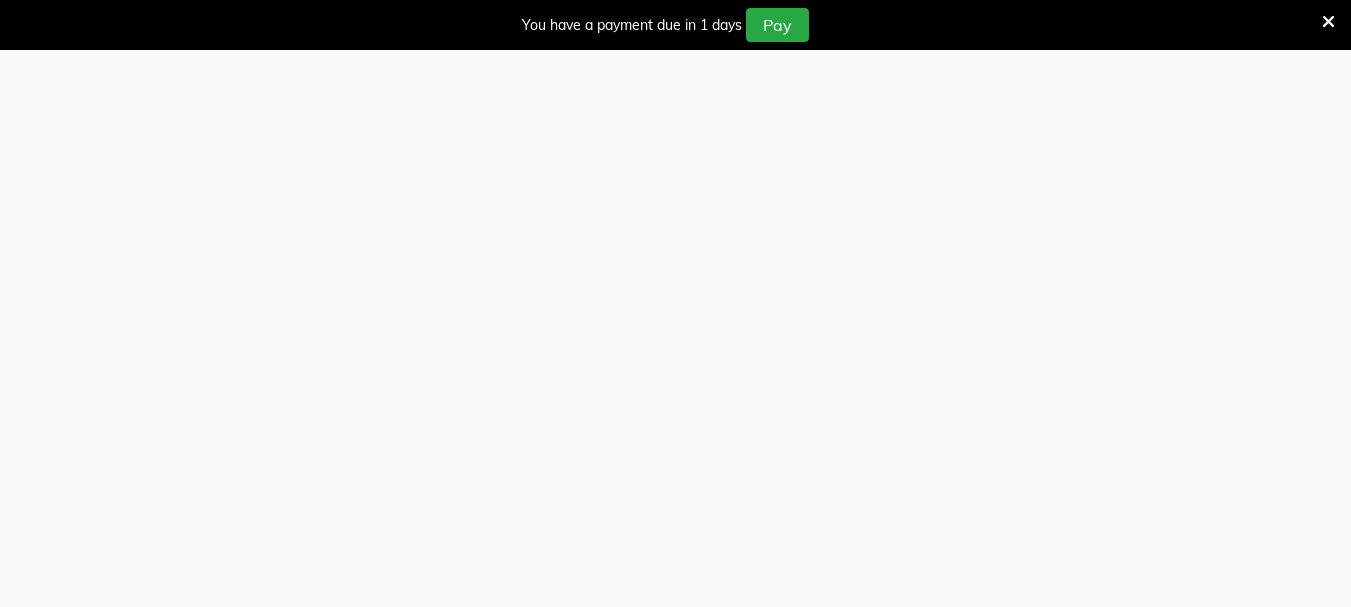 scroll, scrollTop: 50, scrollLeft: 0, axis: vertical 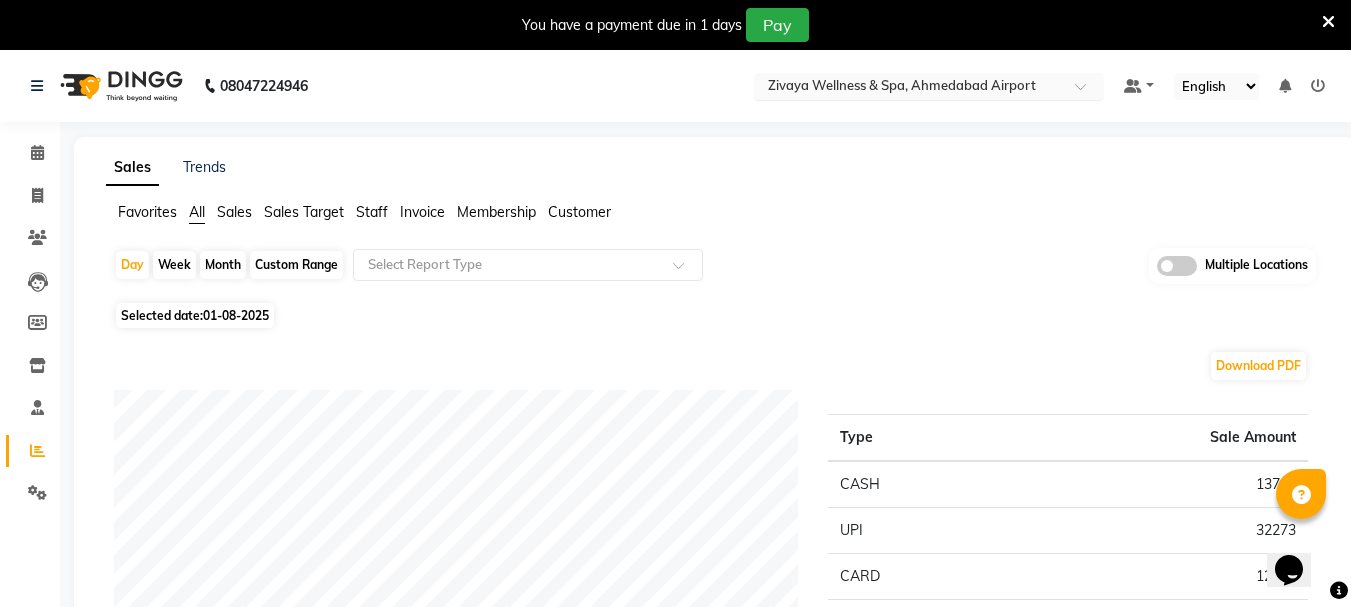 click at bounding box center [909, 88] 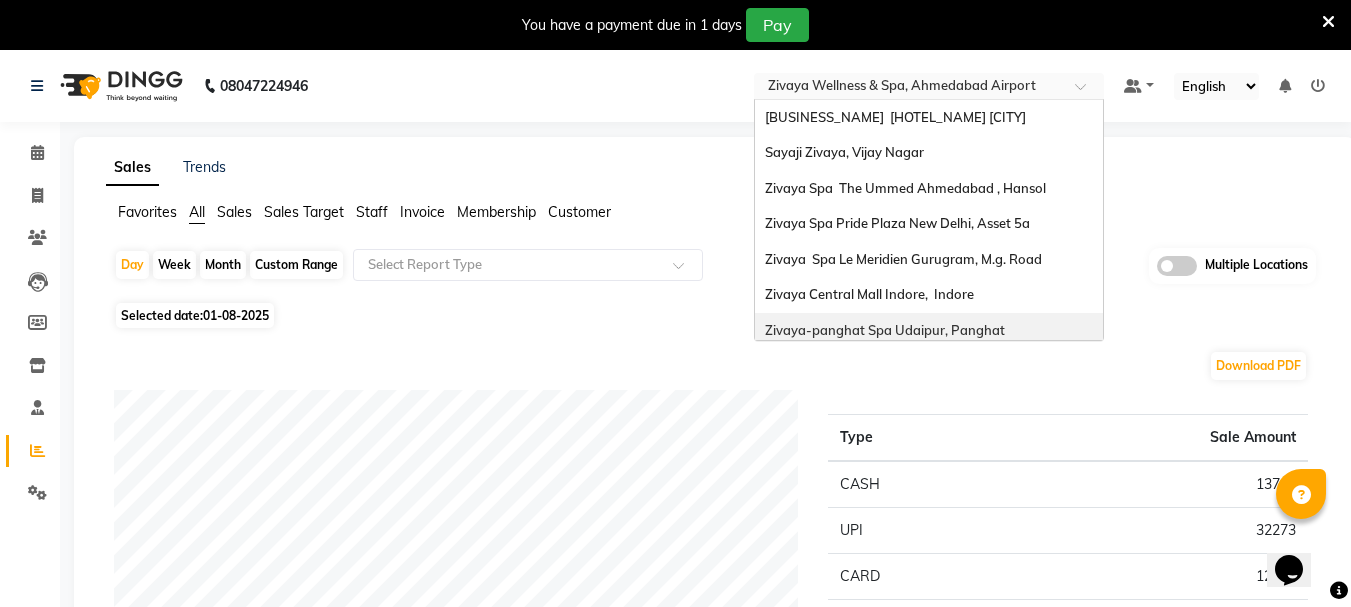 scroll, scrollTop: 206, scrollLeft: 0, axis: vertical 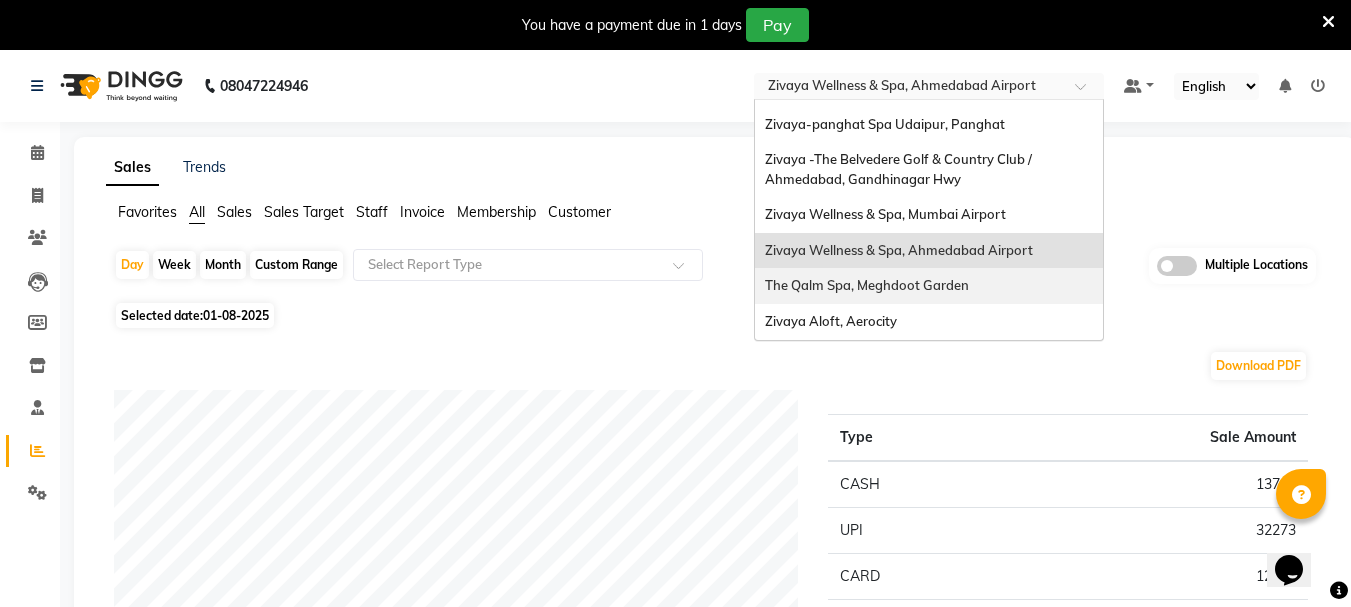 click on "The Qalm Spa, Meghdoot Garden" at bounding box center (867, 285) 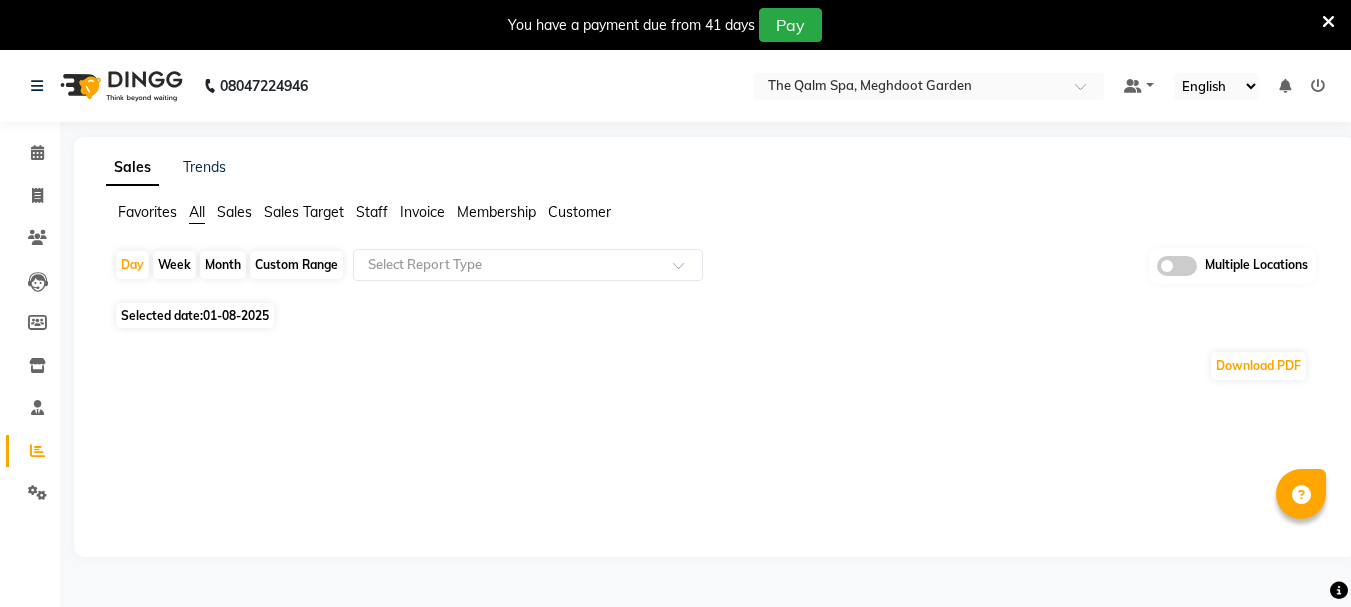 scroll, scrollTop: 50, scrollLeft: 0, axis: vertical 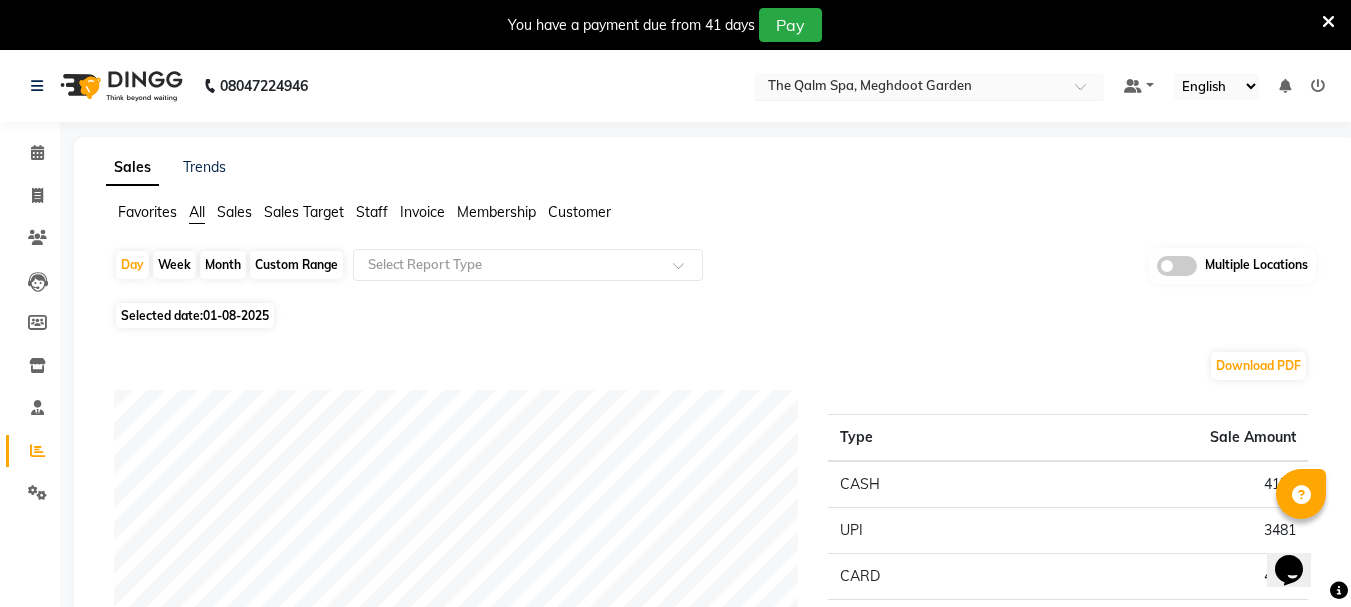 click at bounding box center (909, 88) 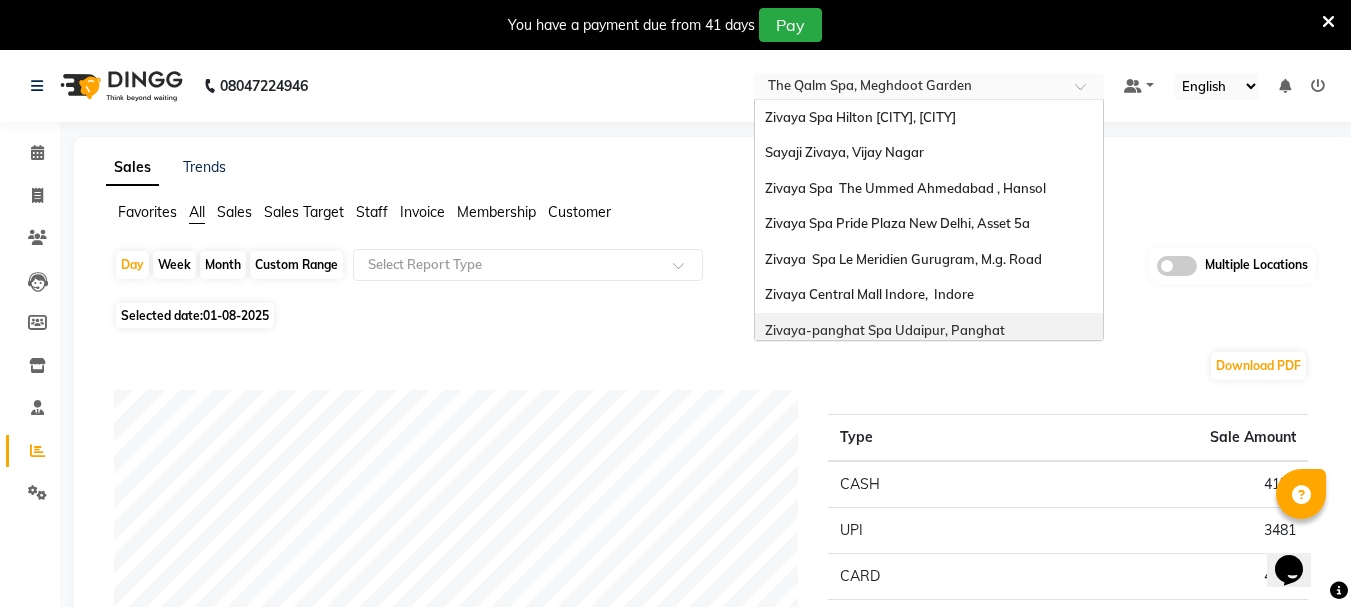 scroll, scrollTop: 206, scrollLeft: 0, axis: vertical 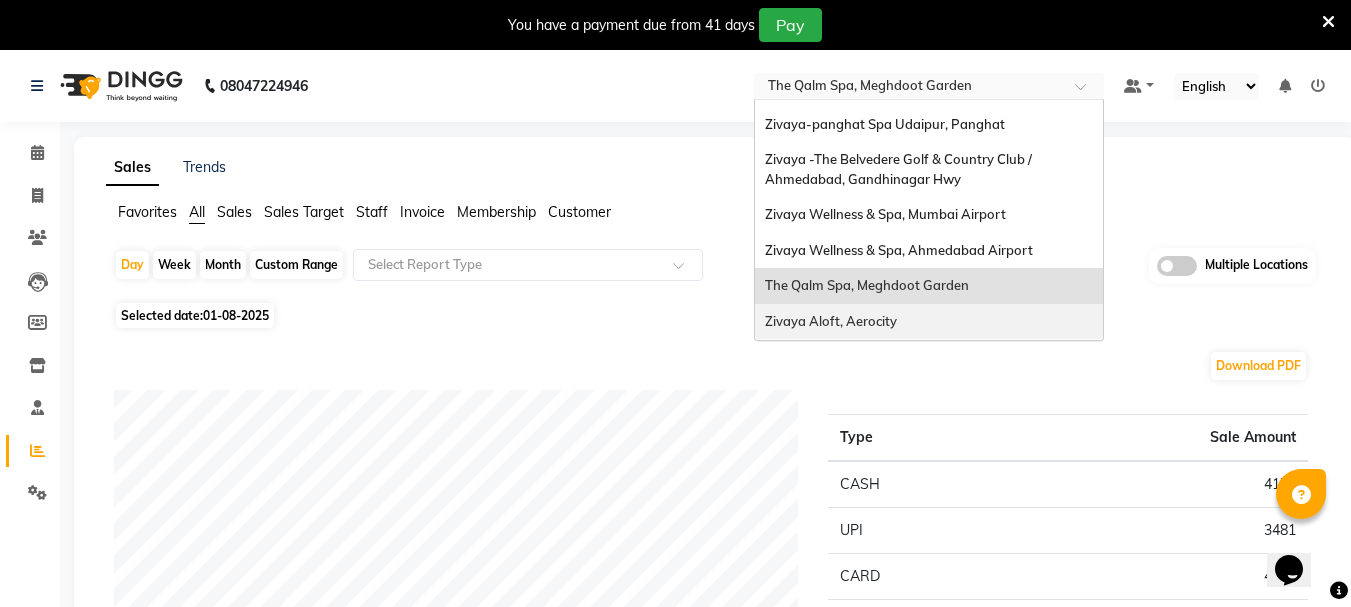 click on "Zivaya Aloft, Aerocity" at bounding box center (929, 322) 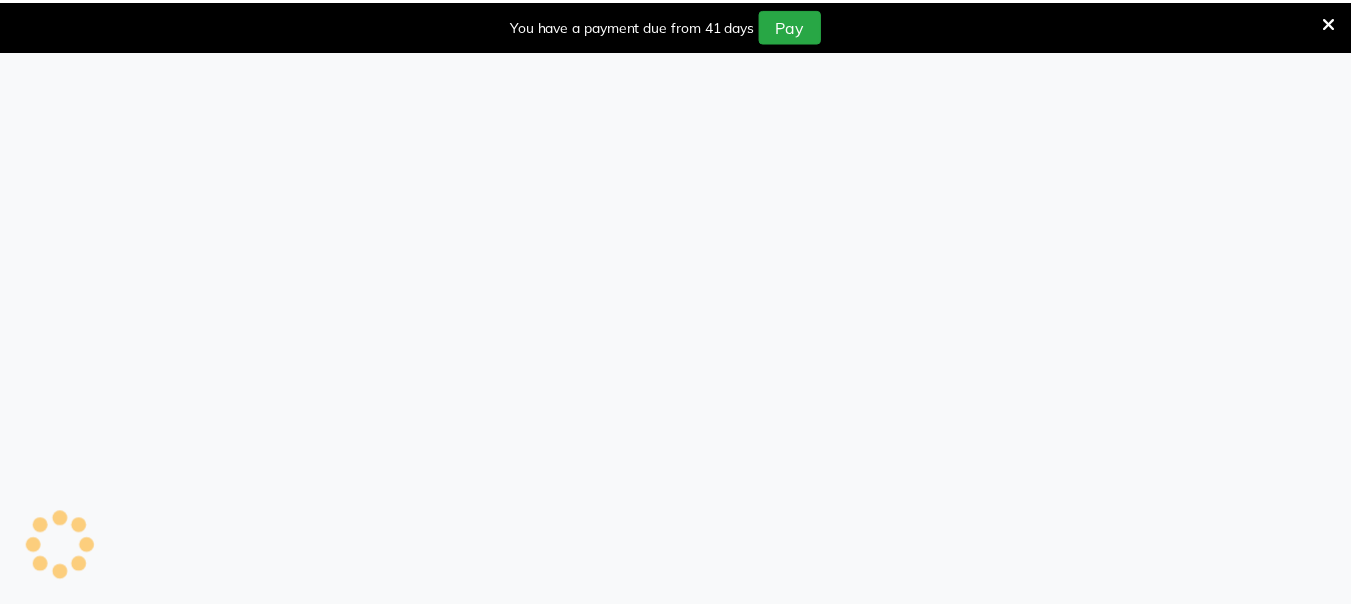 scroll, scrollTop: 0, scrollLeft: 0, axis: both 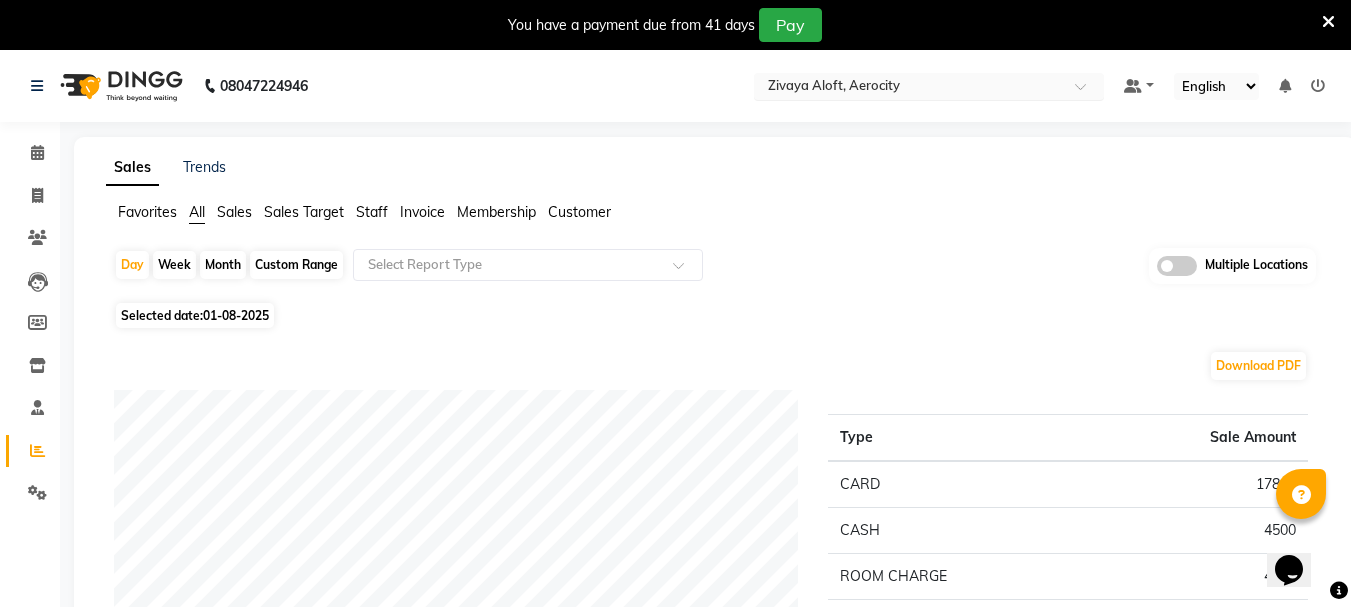 click at bounding box center [909, 88] 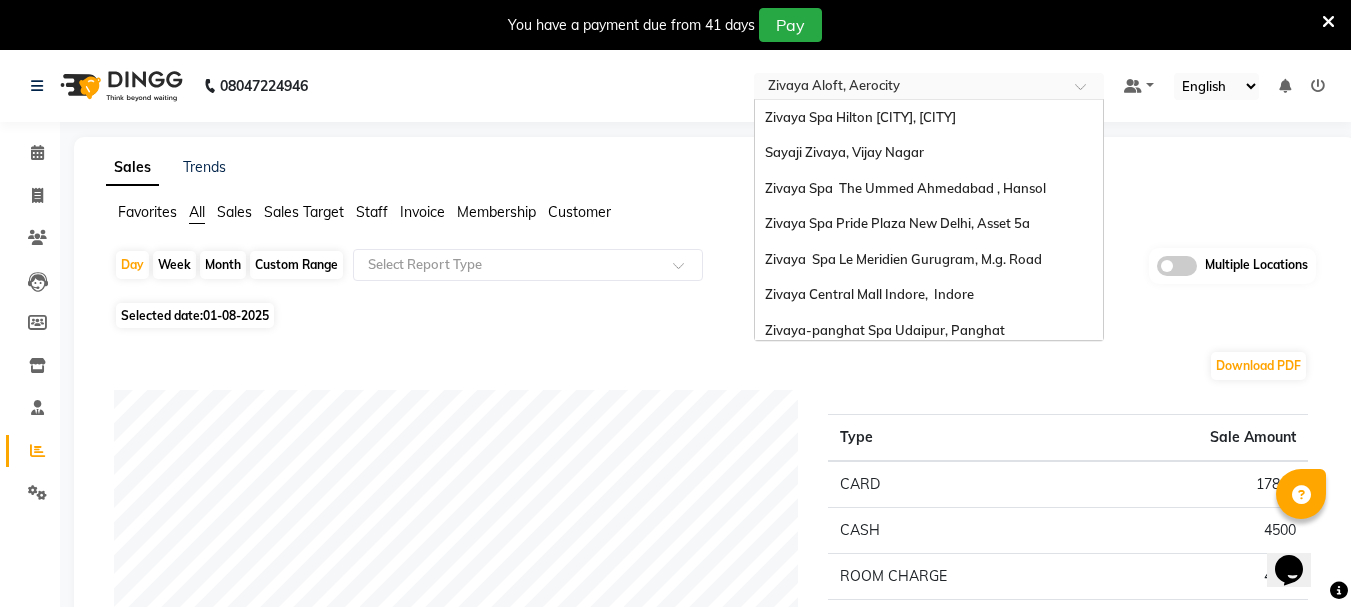scroll, scrollTop: 206, scrollLeft: 0, axis: vertical 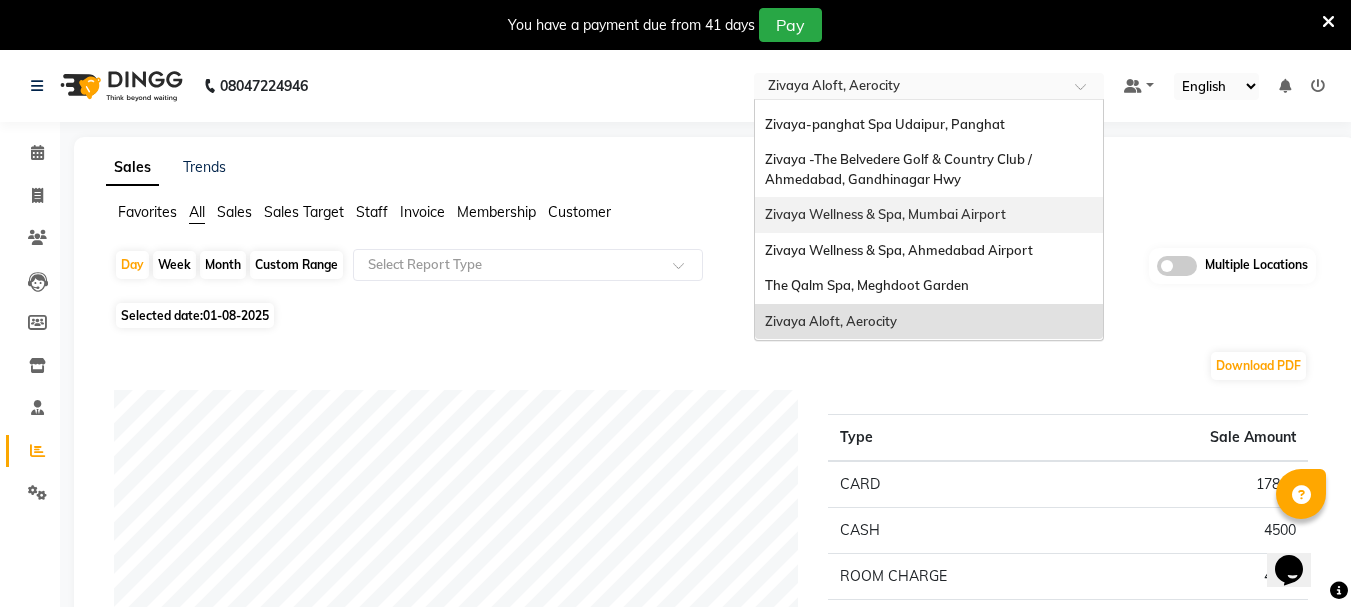 click on "Zivaya Wellness & Spa, Mumbai Airport" at bounding box center [885, 214] 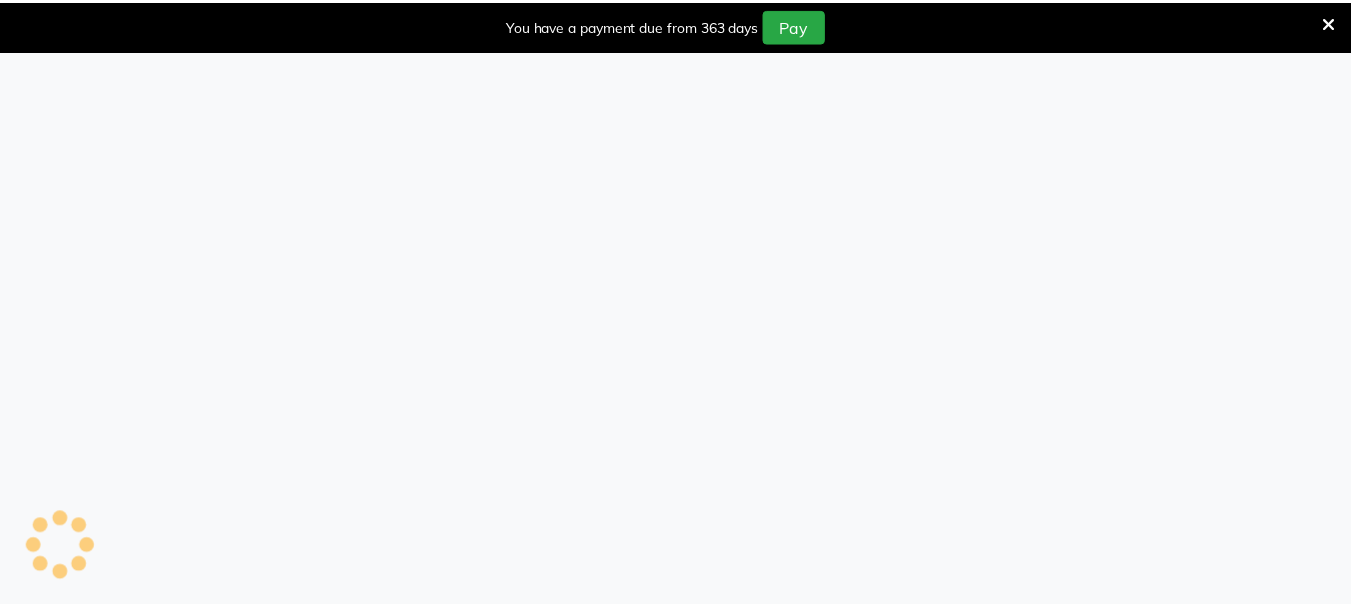 scroll, scrollTop: 0, scrollLeft: 0, axis: both 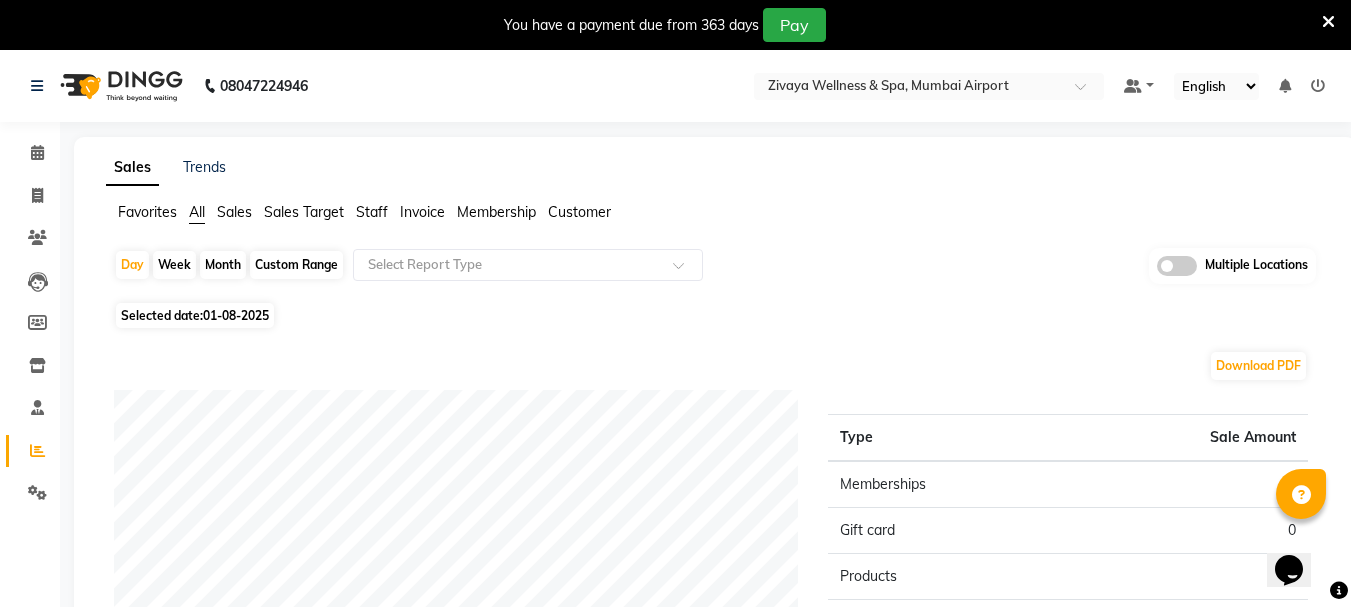 click on "Day   Week   Month   Custom Range  Select Report Type Multiple Locations" 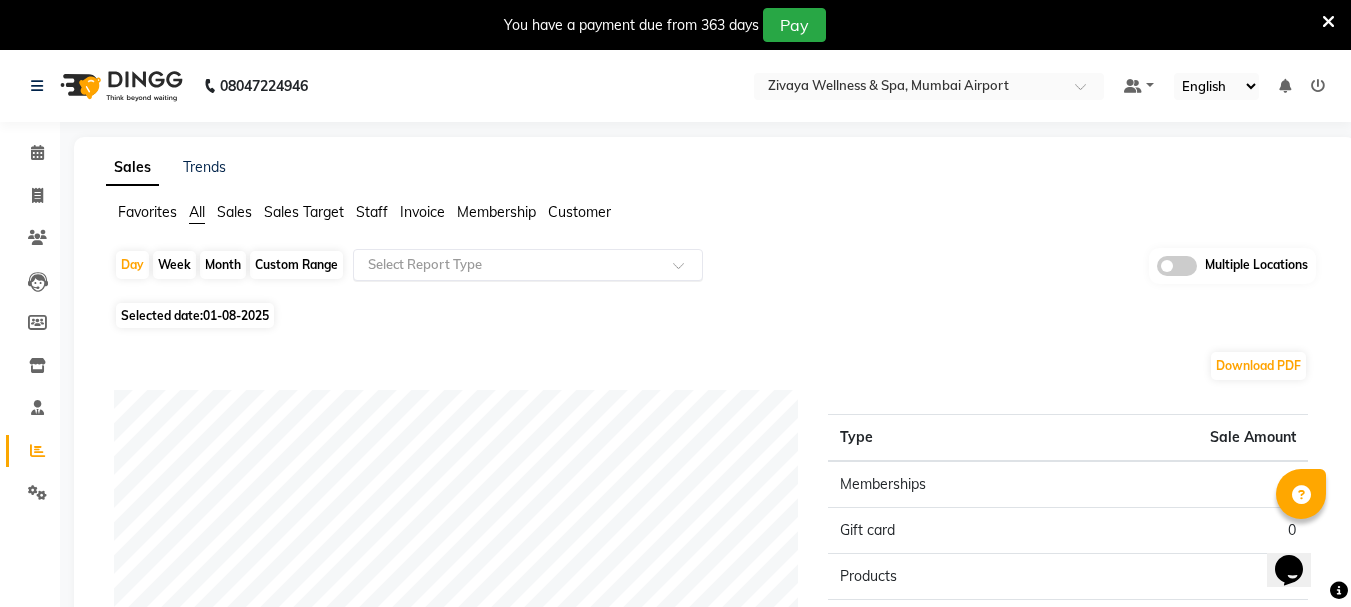 click 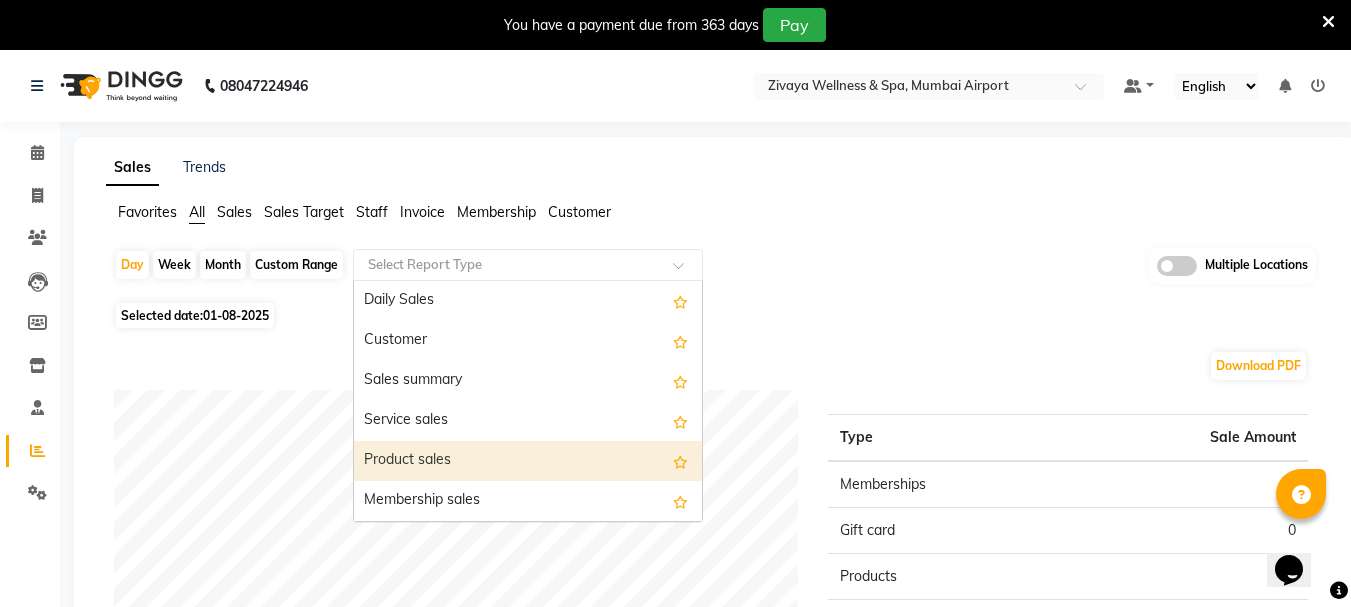 click on "Product sales" at bounding box center [528, 461] 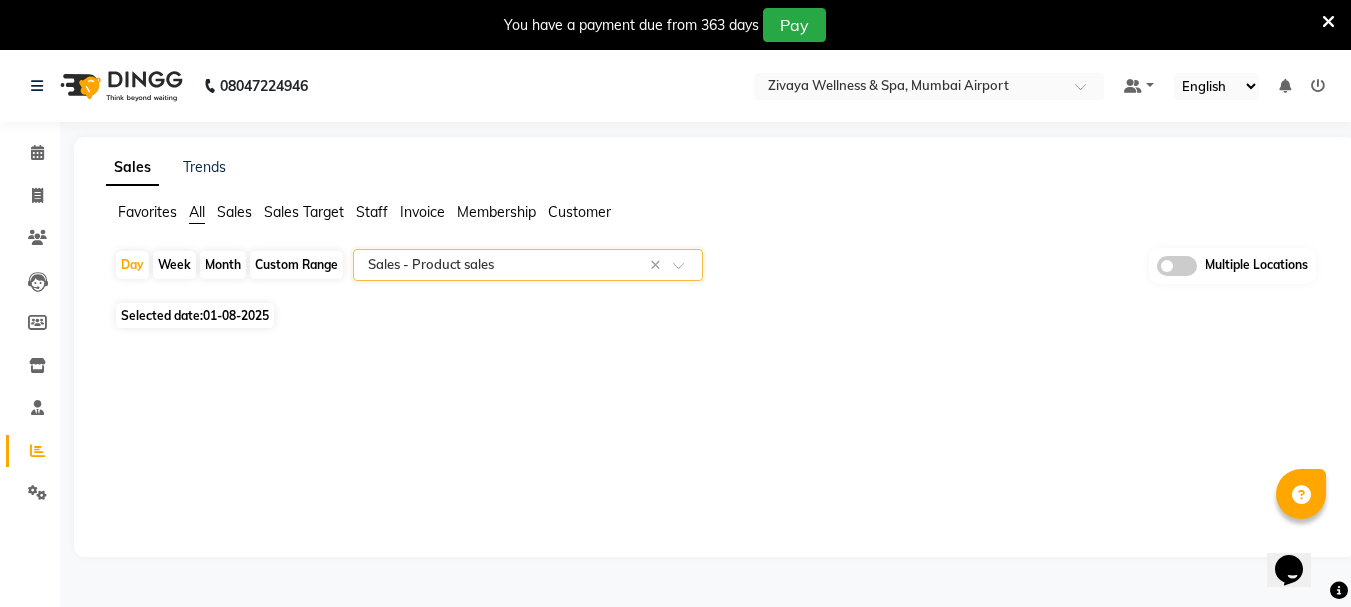 click 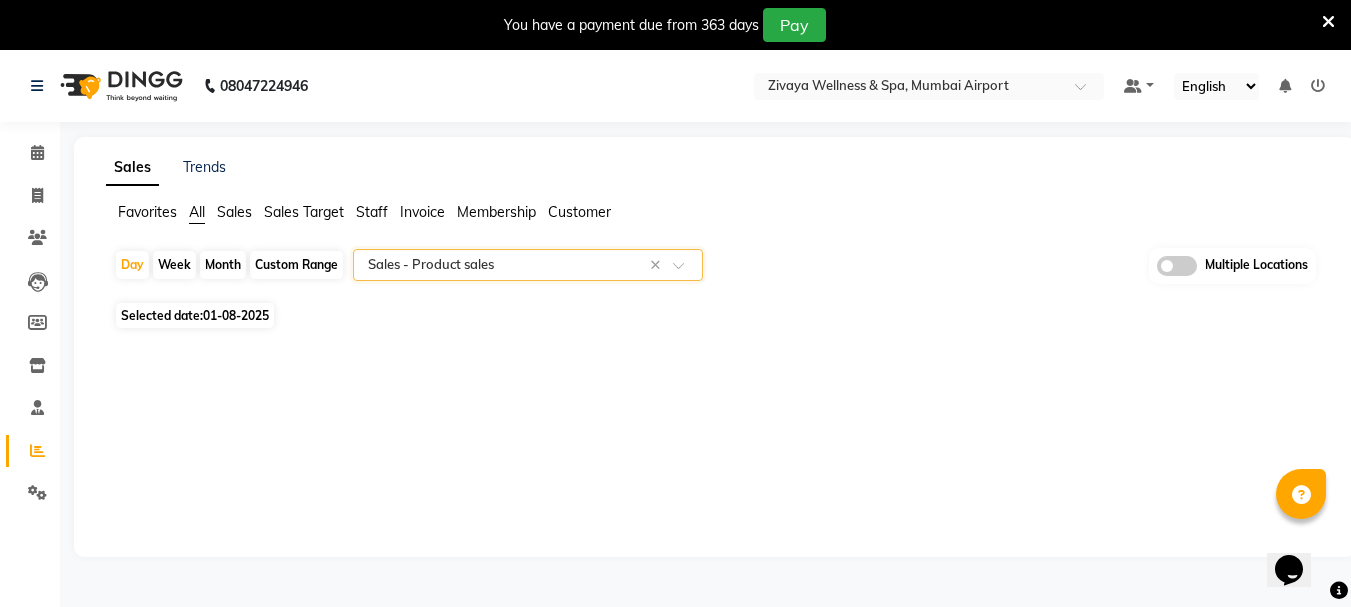 click 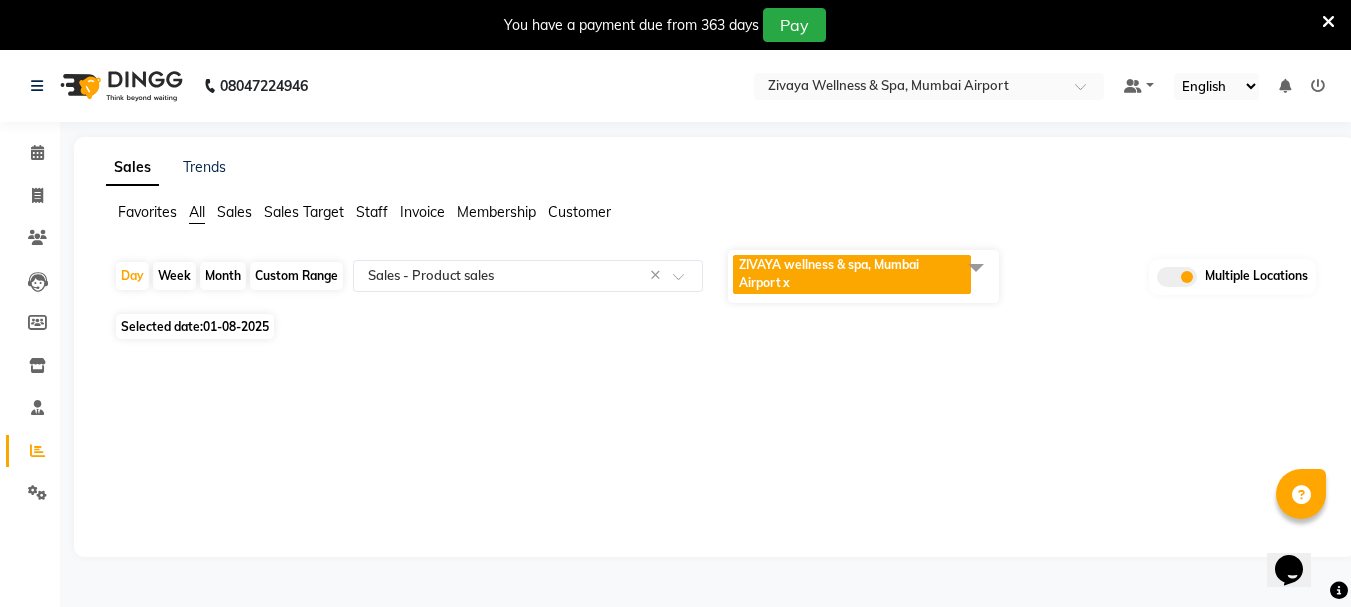 click 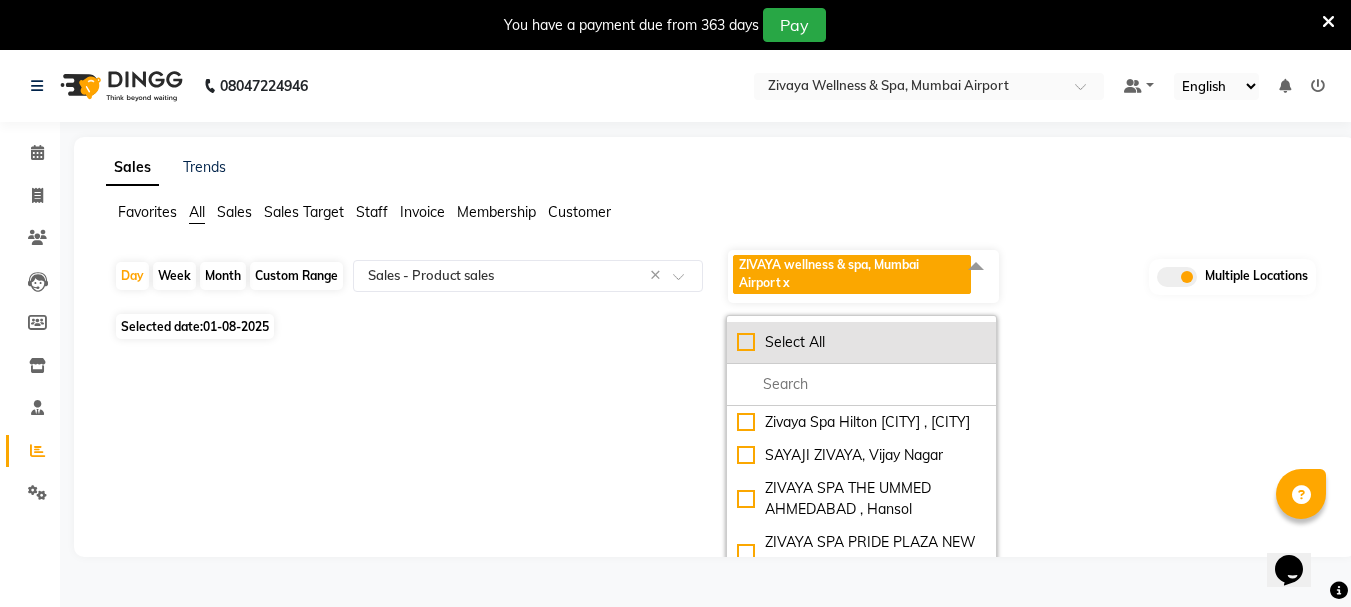 click on "Select All" 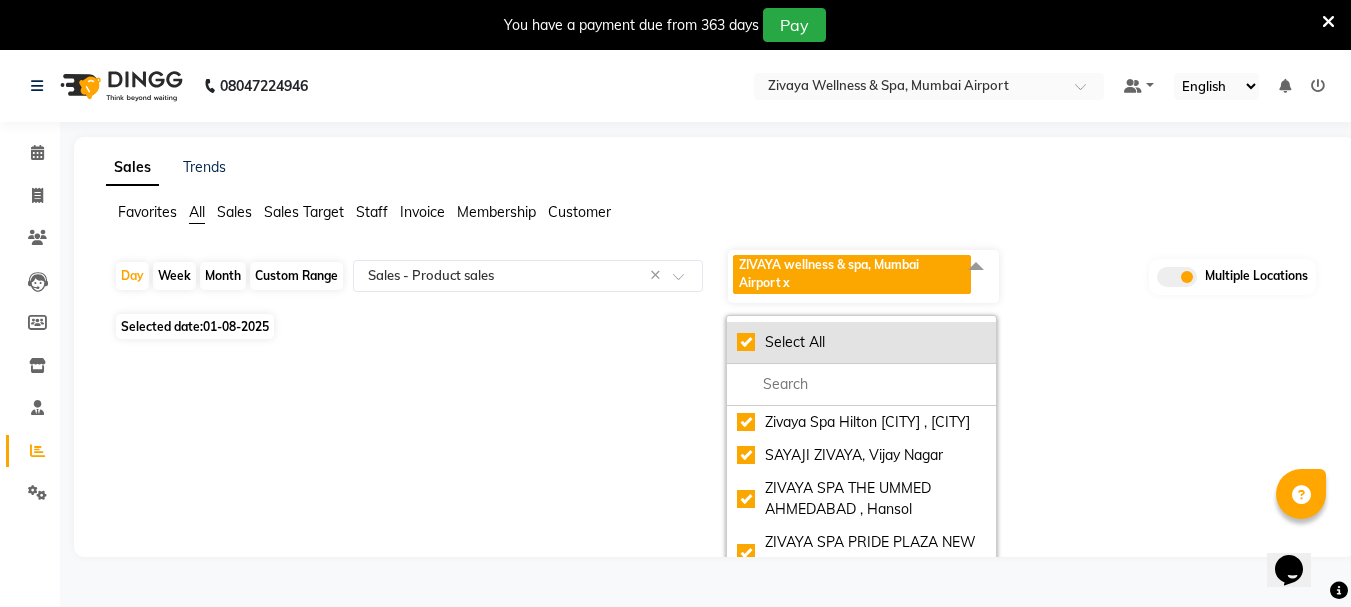 checkbox on "true" 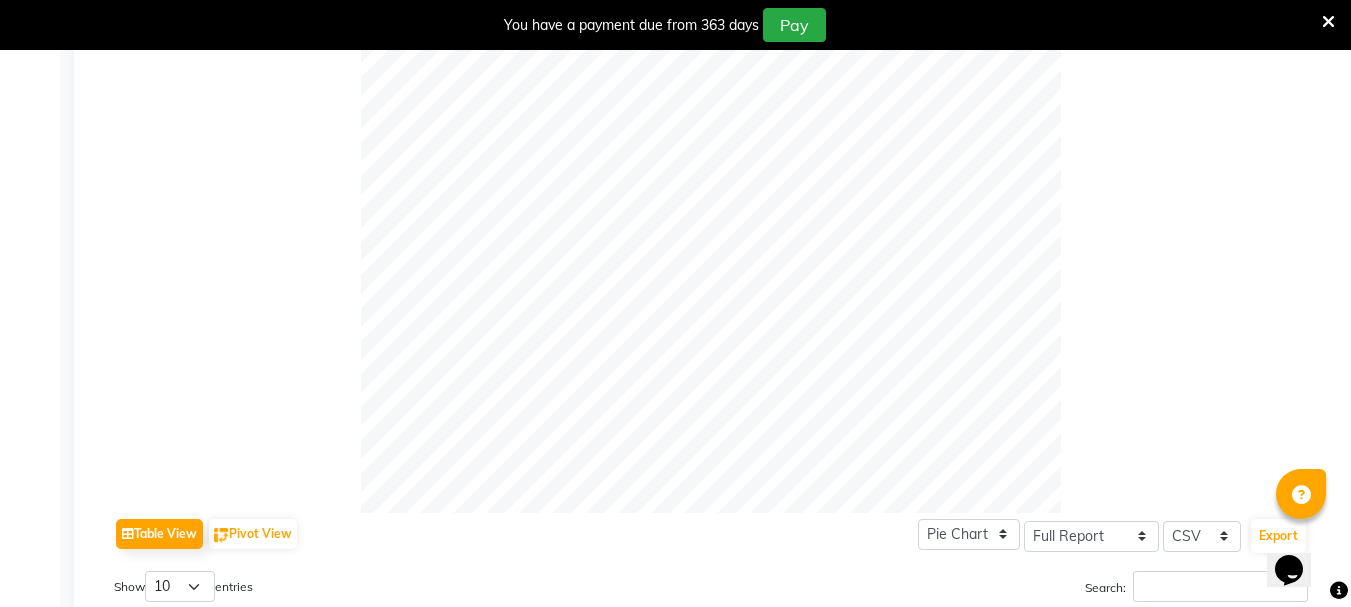 scroll, scrollTop: 800, scrollLeft: 0, axis: vertical 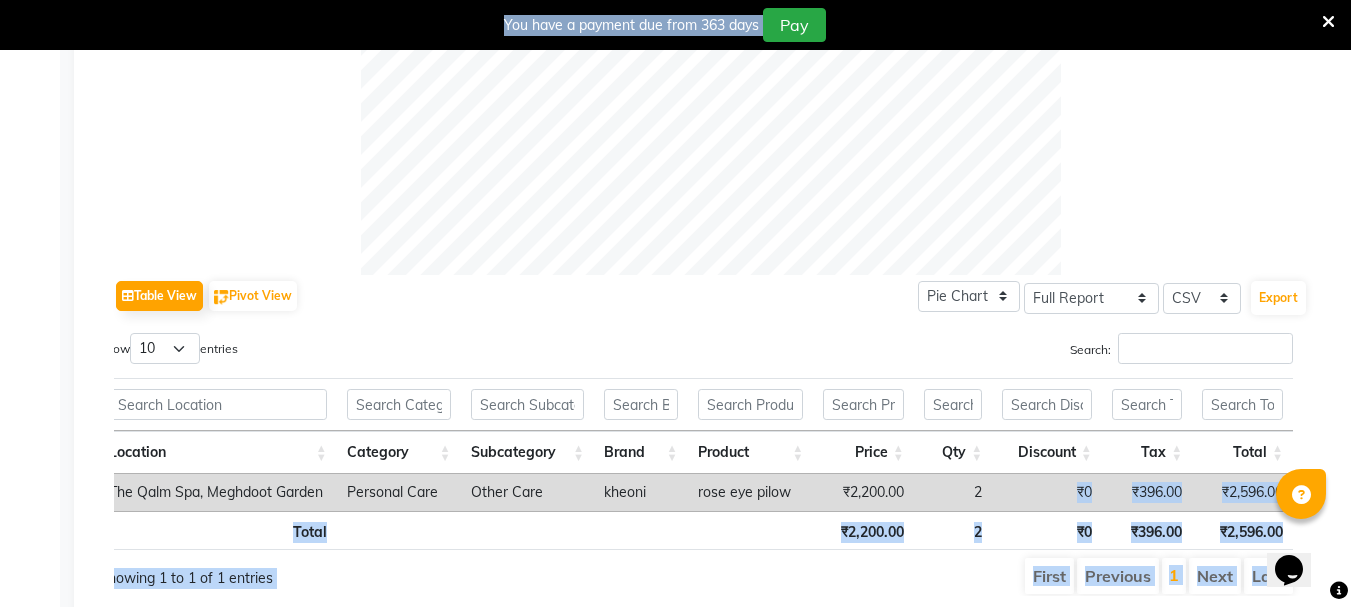 drag, startPoint x: 1094, startPoint y: 494, endPoint x: 1307, endPoint y: 493, distance: 213.00235 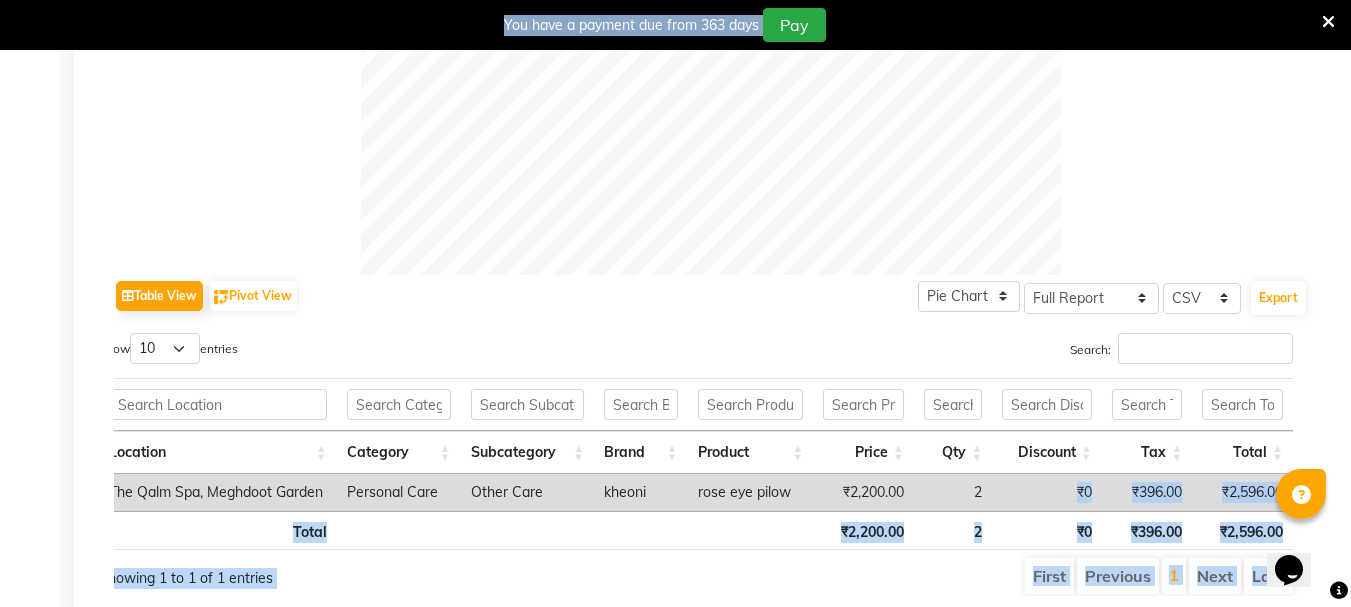 click on "₹396.00" at bounding box center [1147, 492] 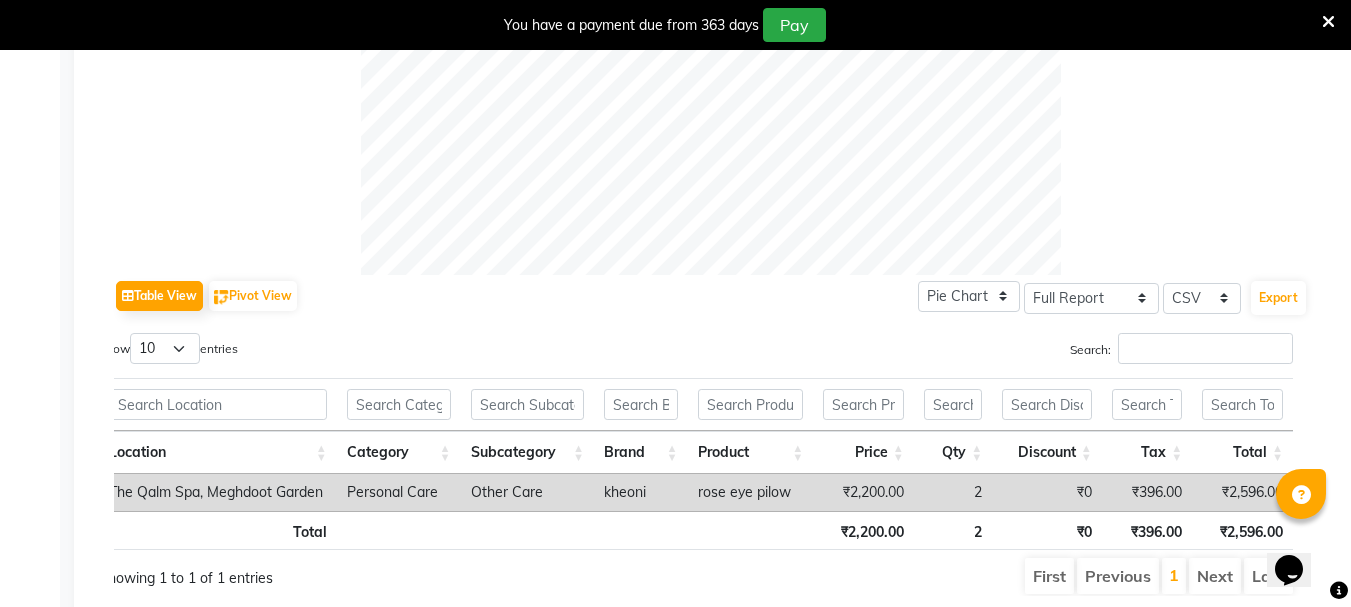 click at bounding box center (1328, 22) 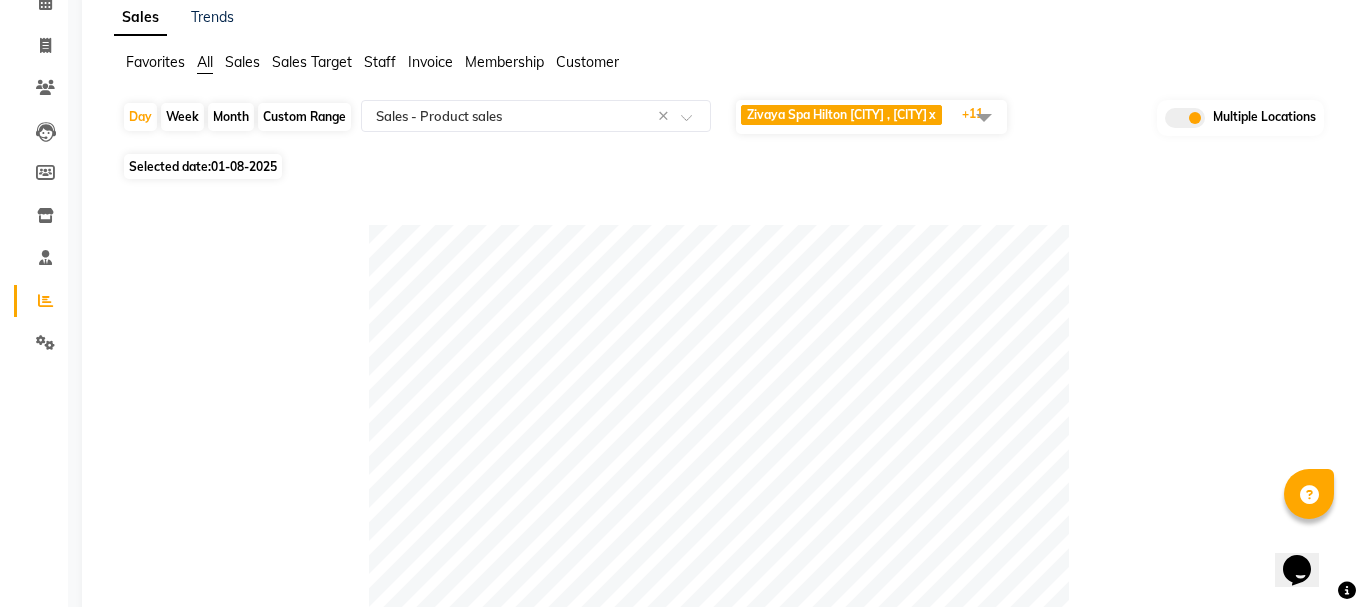 scroll, scrollTop: 0, scrollLeft: 0, axis: both 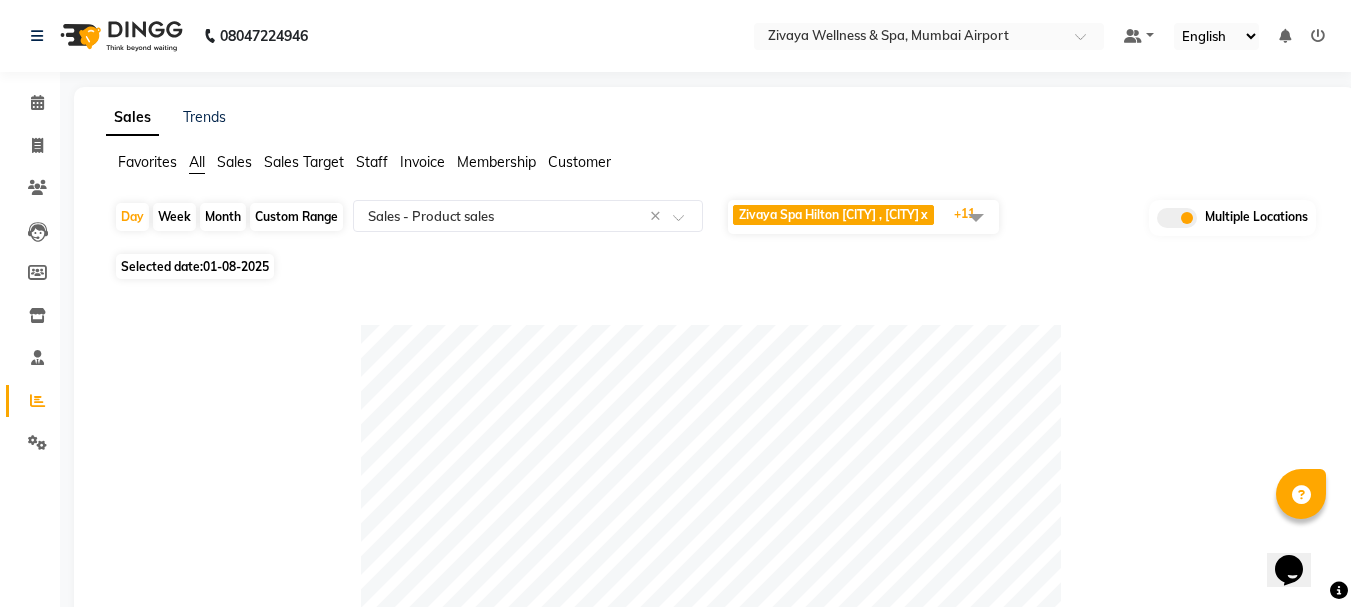 click at bounding box center (1318, 36) 